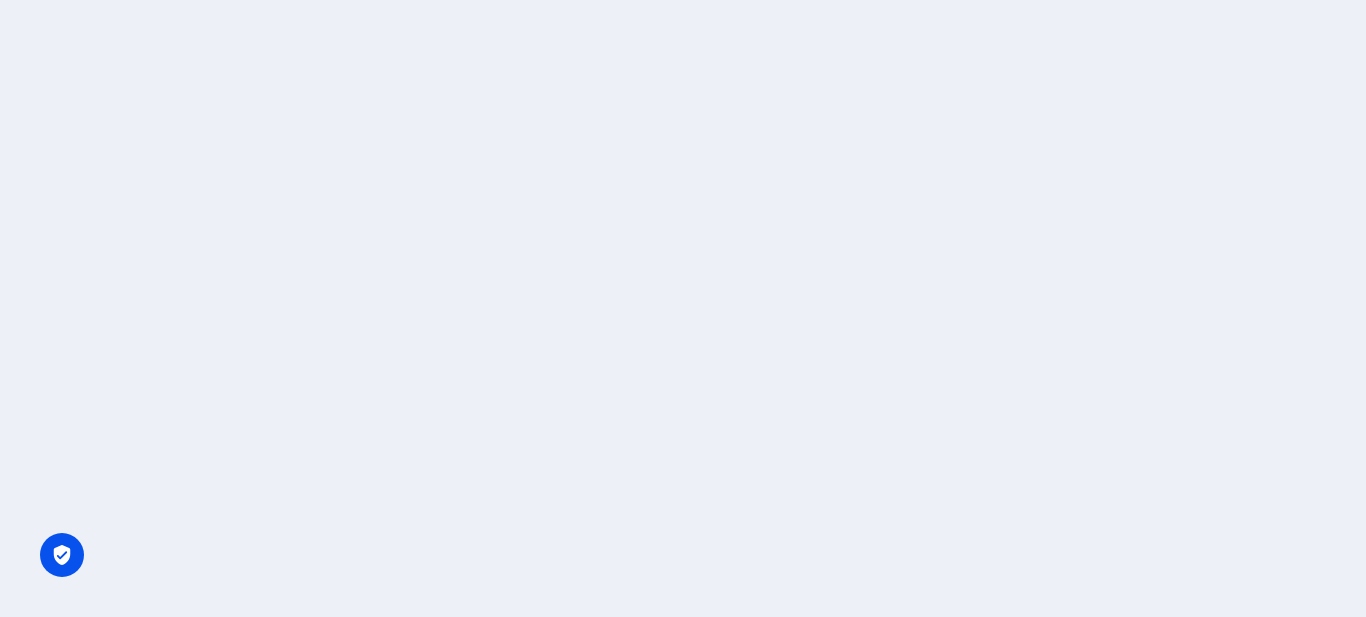 scroll, scrollTop: 0, scrollLeft: 0, axis: both 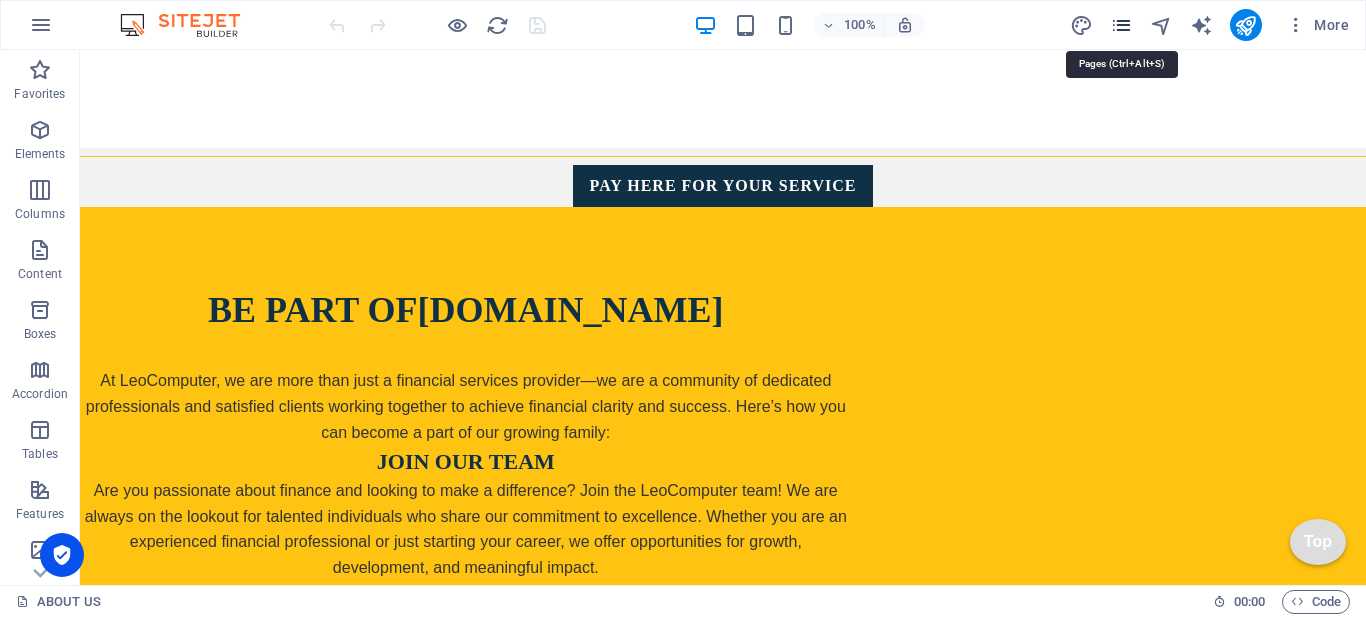 click at bounding box center (1121, 25) 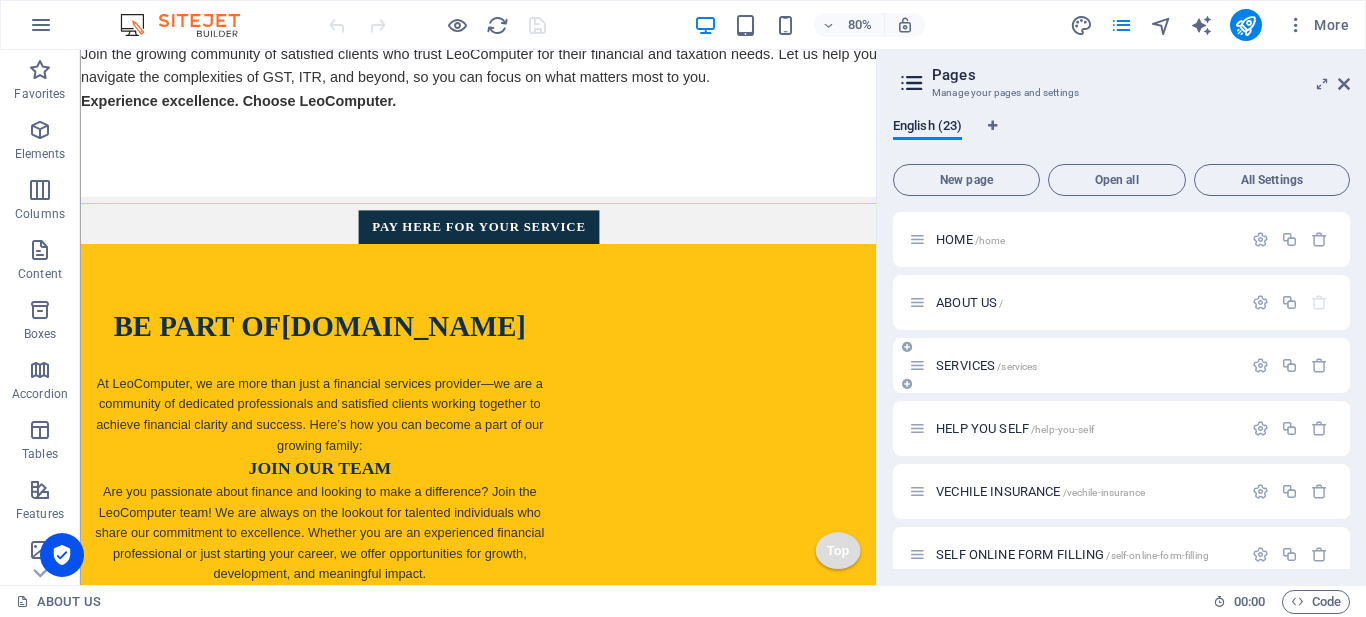 scroll, scrollTop: 958, scrollLeft: 0, axis: vertical 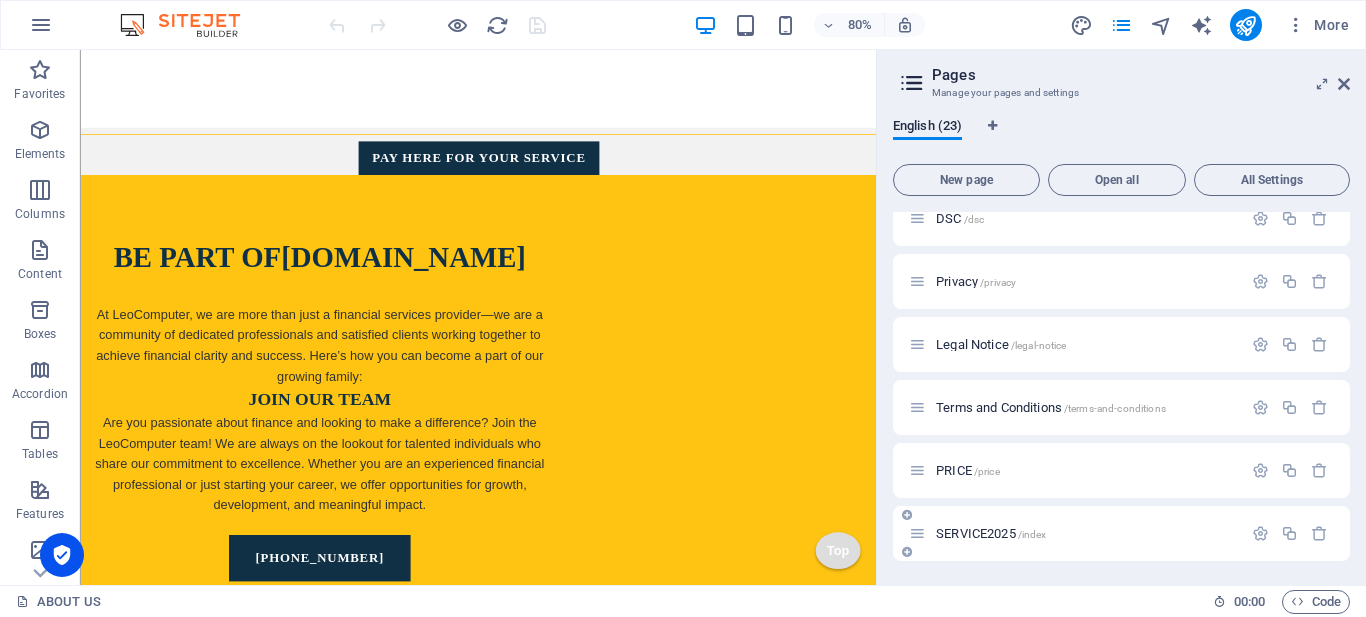 click on "SERVICE2025 /index" at bounding box center [991, 533] 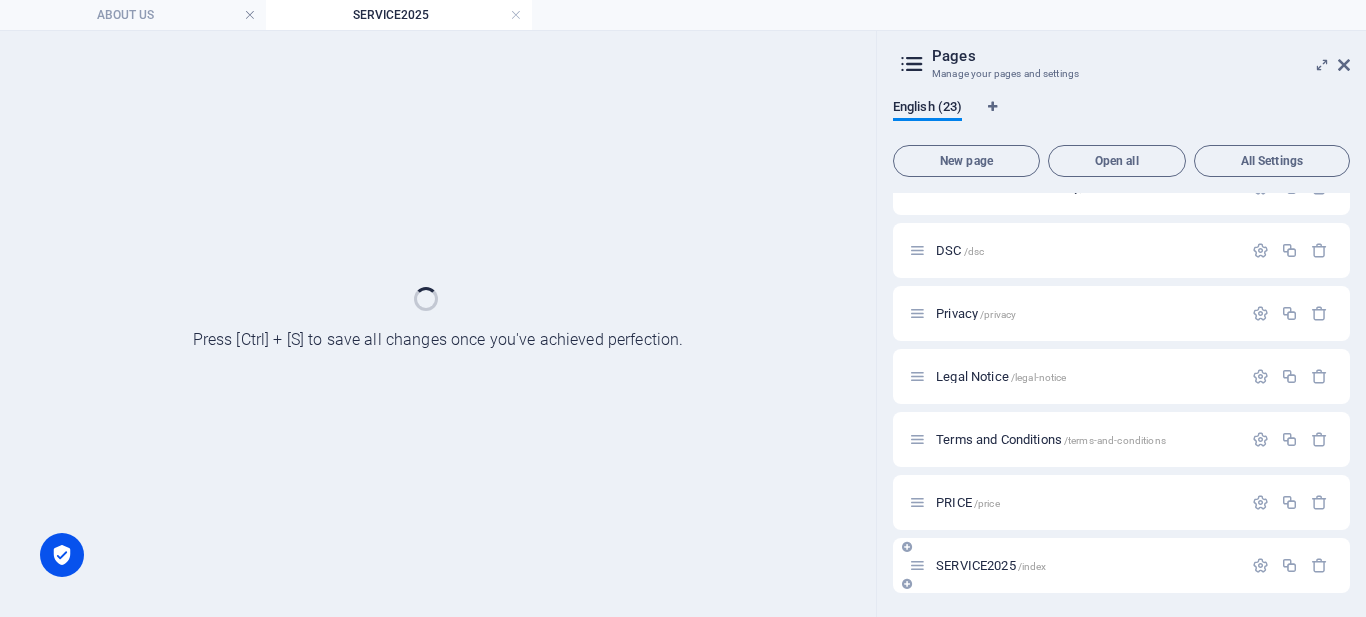 scroll, scrollTop: 1041, scrollLeft: 0, axis: vertical 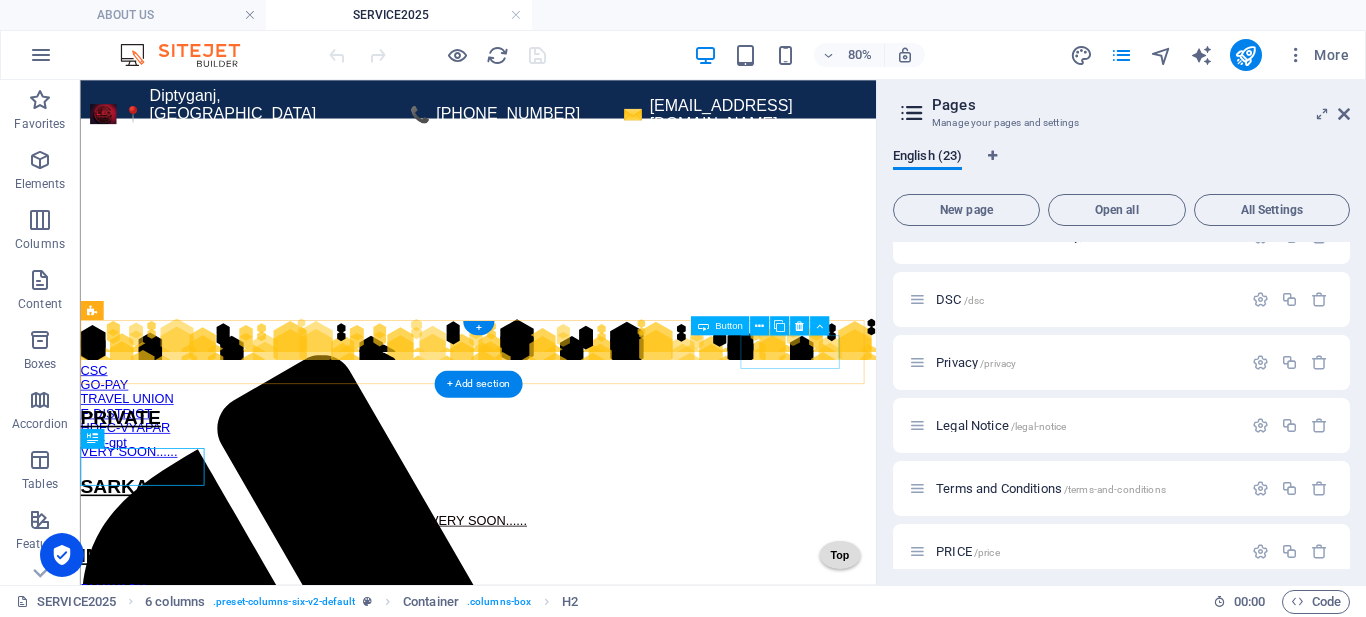 click on "chat-gpt" at bounding box center [577, 533] 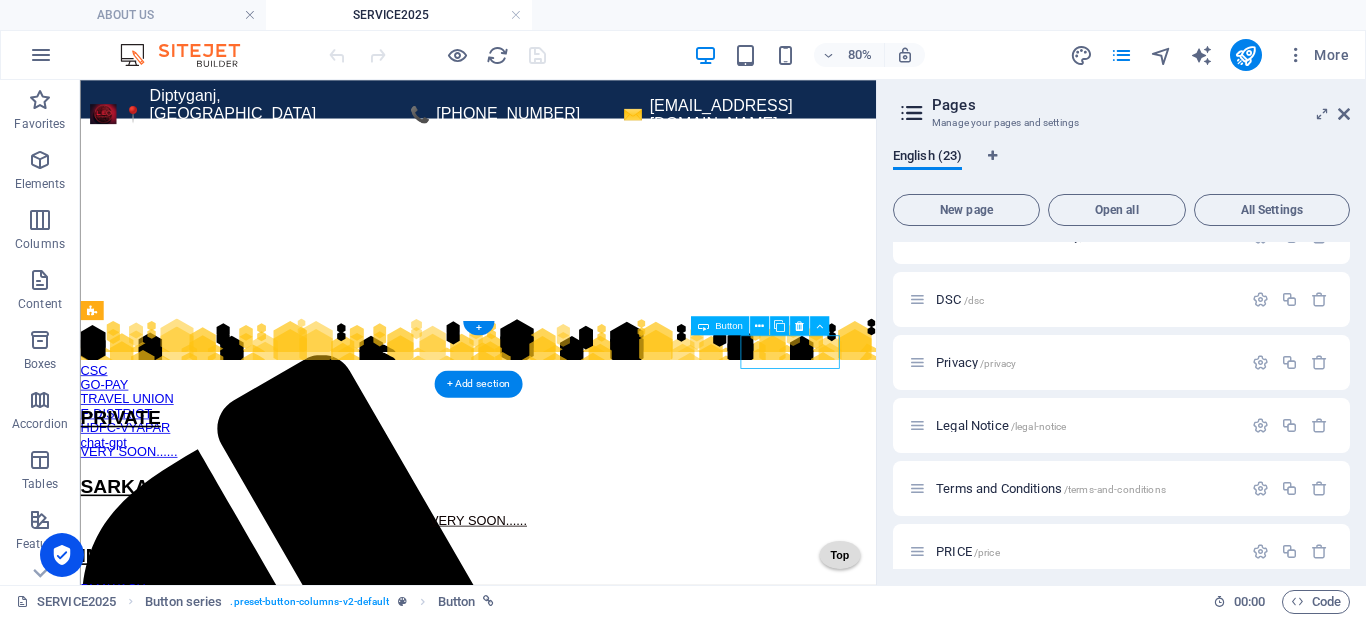 click on "chat-gpt" at bounding box center (577, 533) 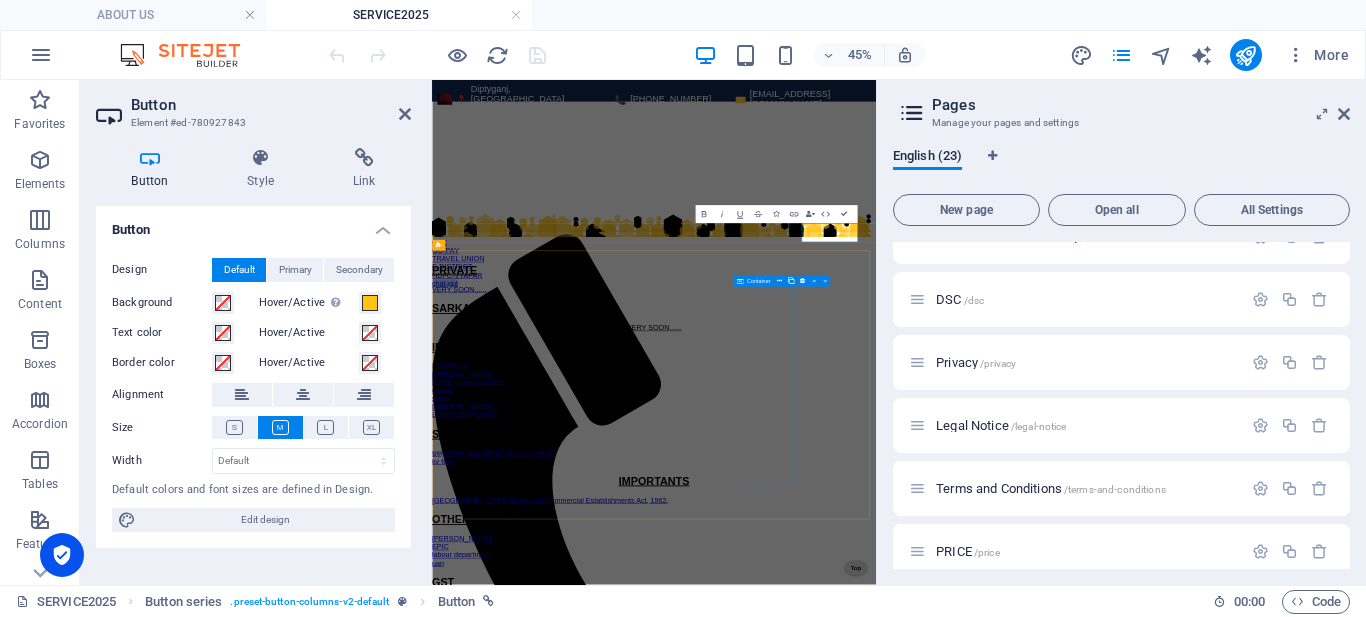 click on "IMPORTANTS  [GEOGRAPHIC_DATA] Shops and Commercial Establishments Act, 1962," at bounding box center [925, 990] 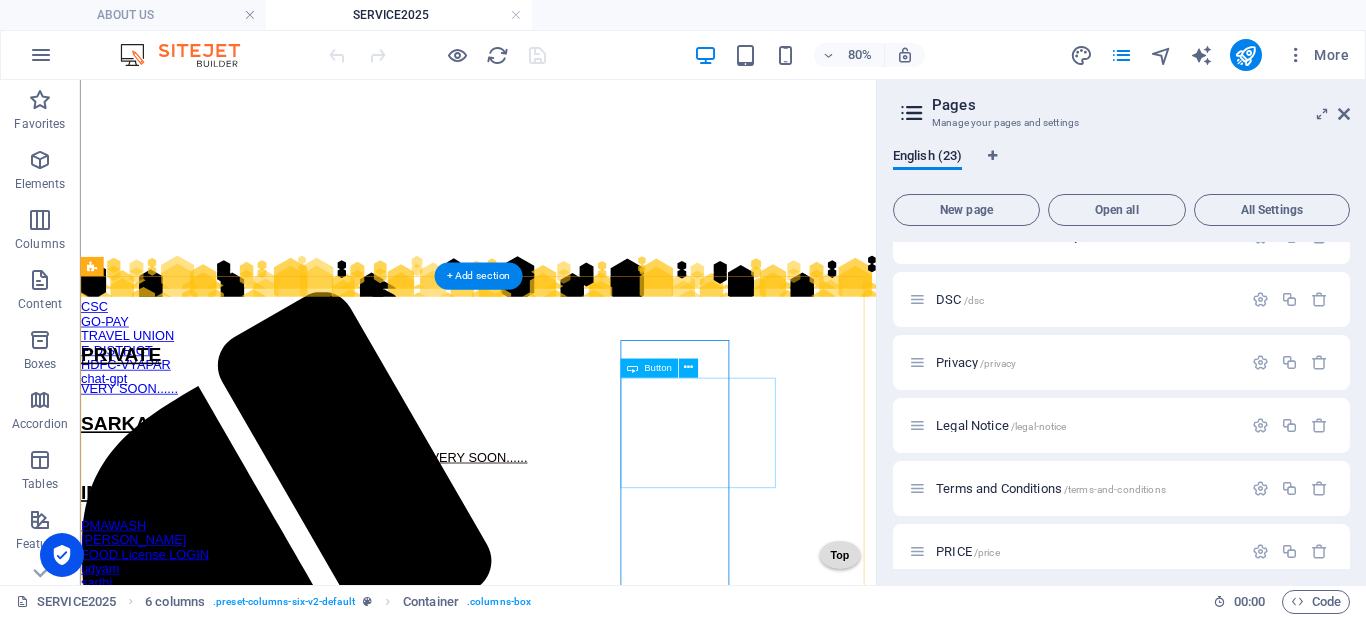 scroll, scrollTop: 200, scrollLeft: 0, axis: vertical 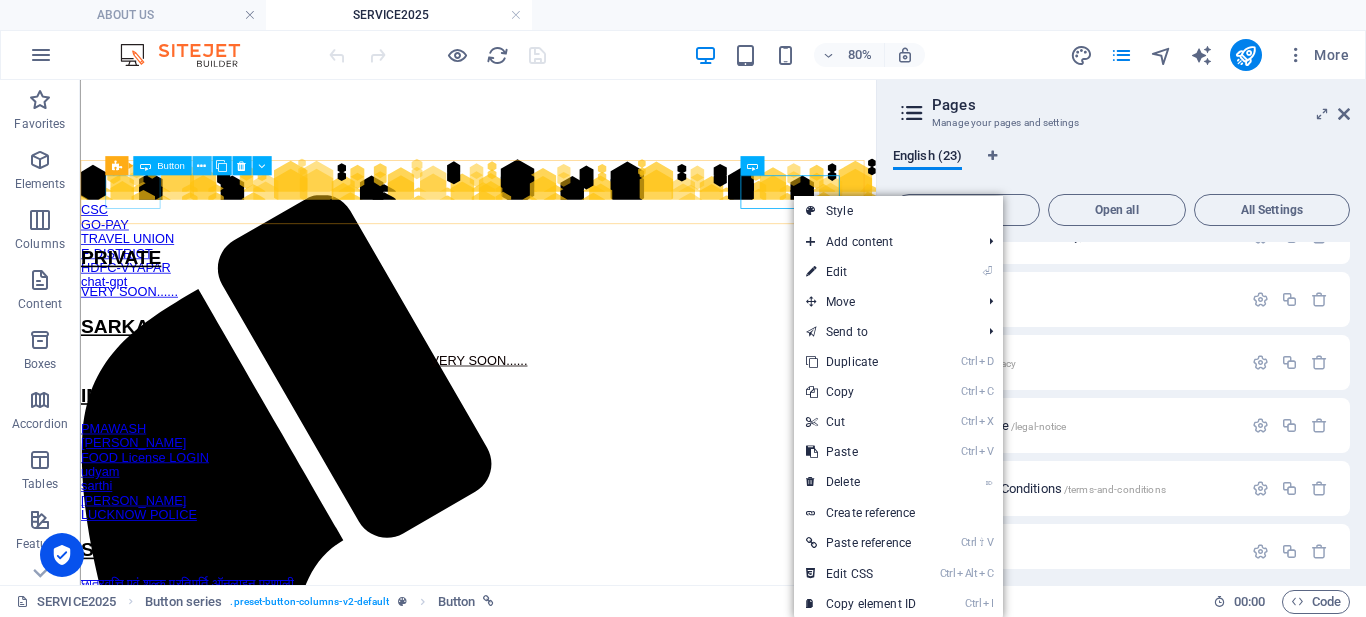 click at bounding box center (201, 165) 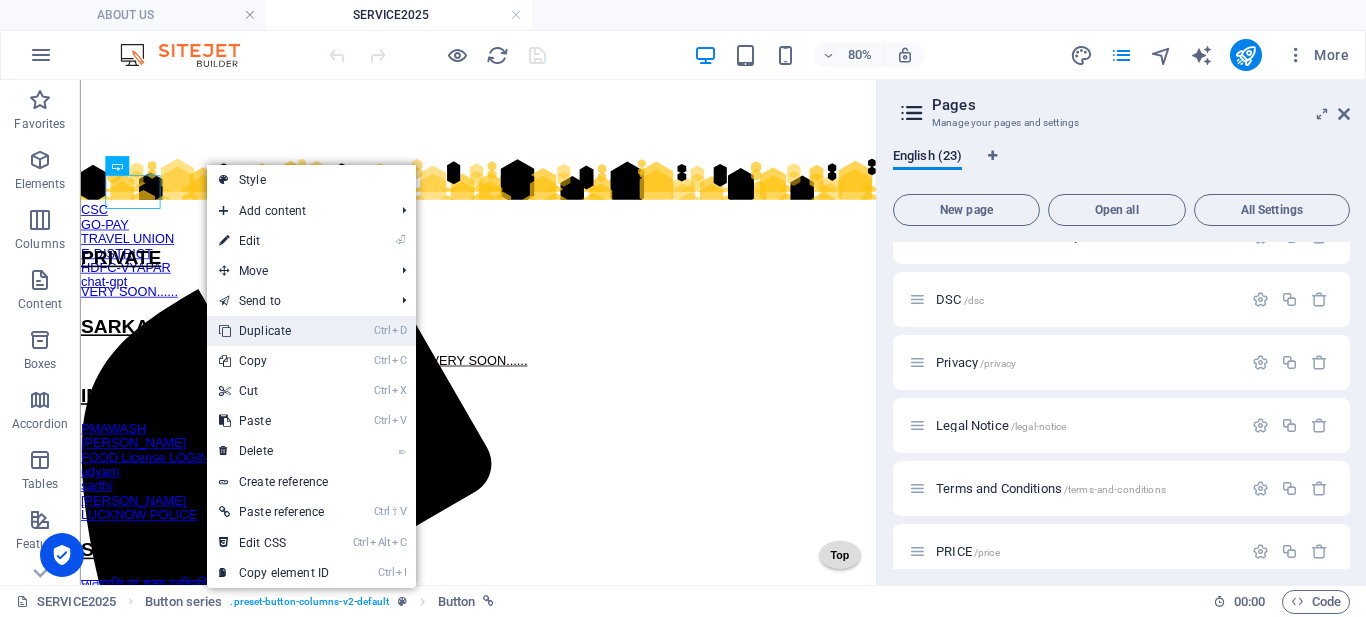 click on "Ctrl D  Duplicate" at bounding box center (274, 331) 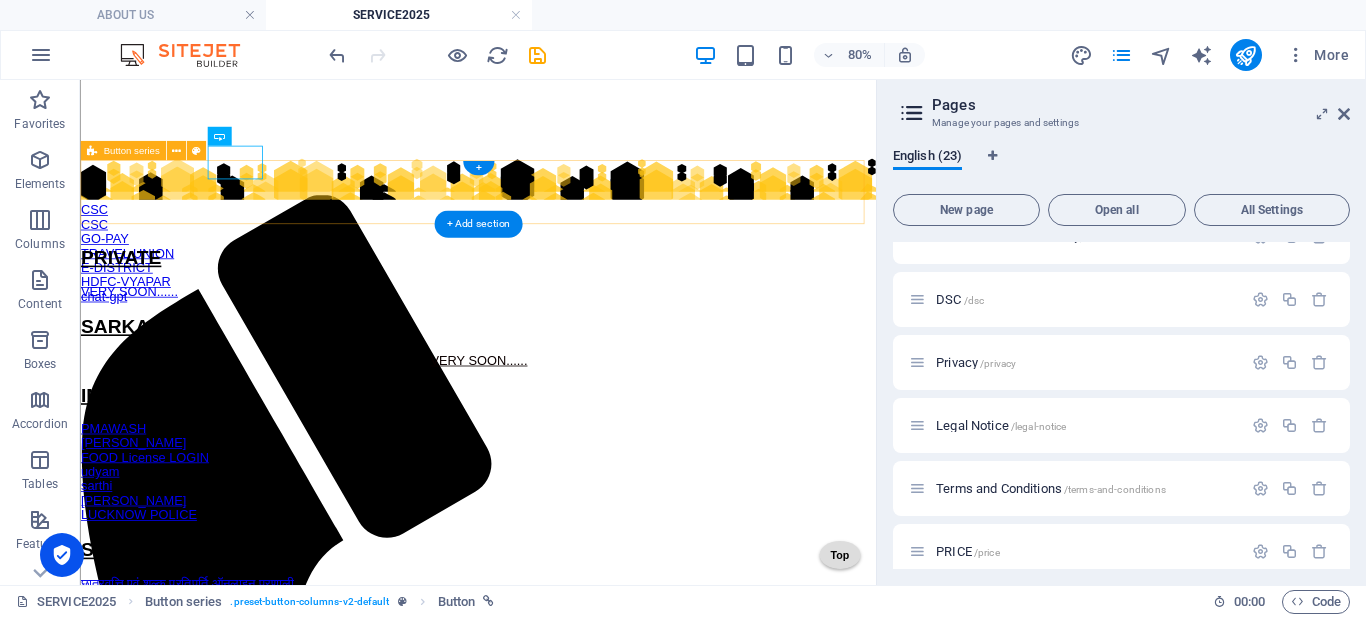 click on "CSC CSC GO-PAY TRAVEL UNION E-DISTRICT HDFC-[GEOGRAPHIC_DATA] chat-gpt" at bounding box center [577, 228] 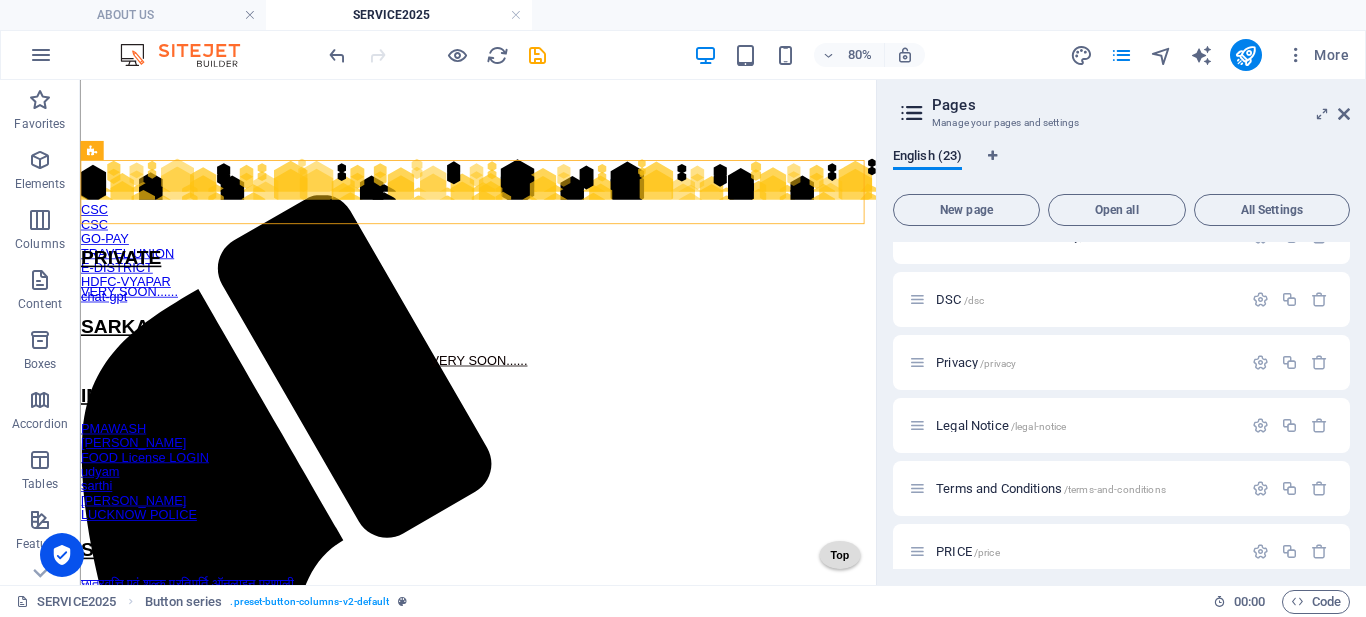 click on "Pages" at bounding box center [1141, 105] 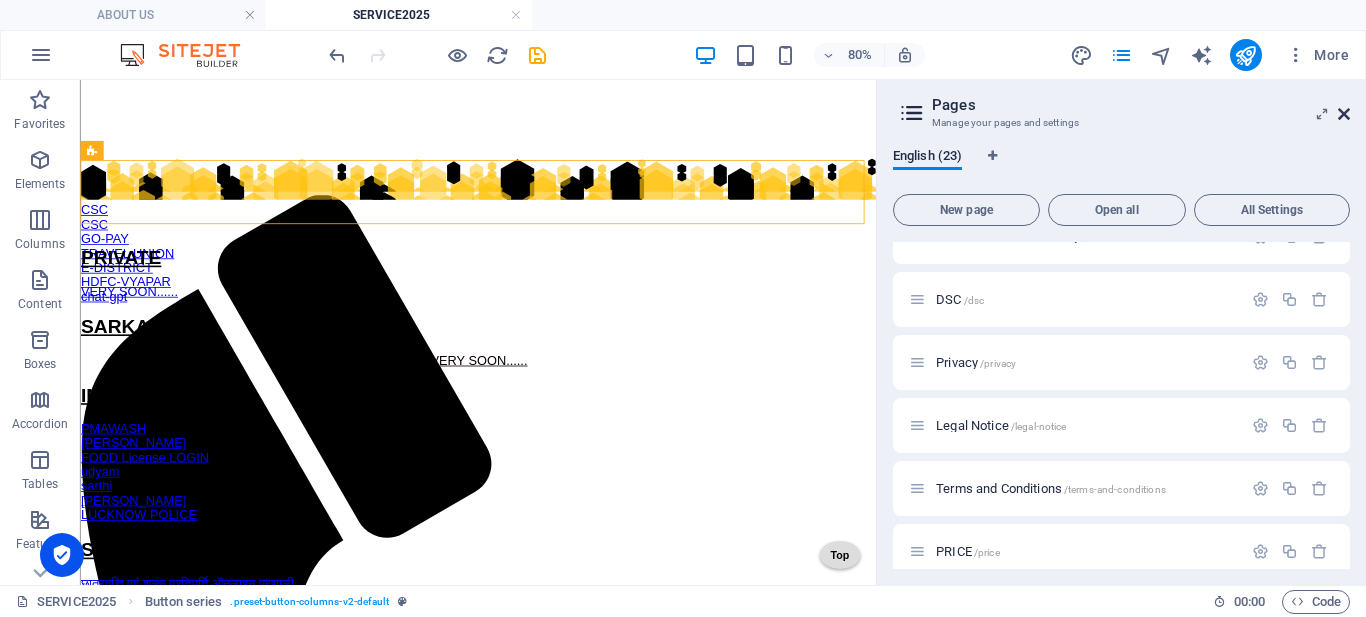 drag, startPoint x: 1340, startPoint y: 113, endPoint x: 1054, endPoint y: 58, distance: 291.24045 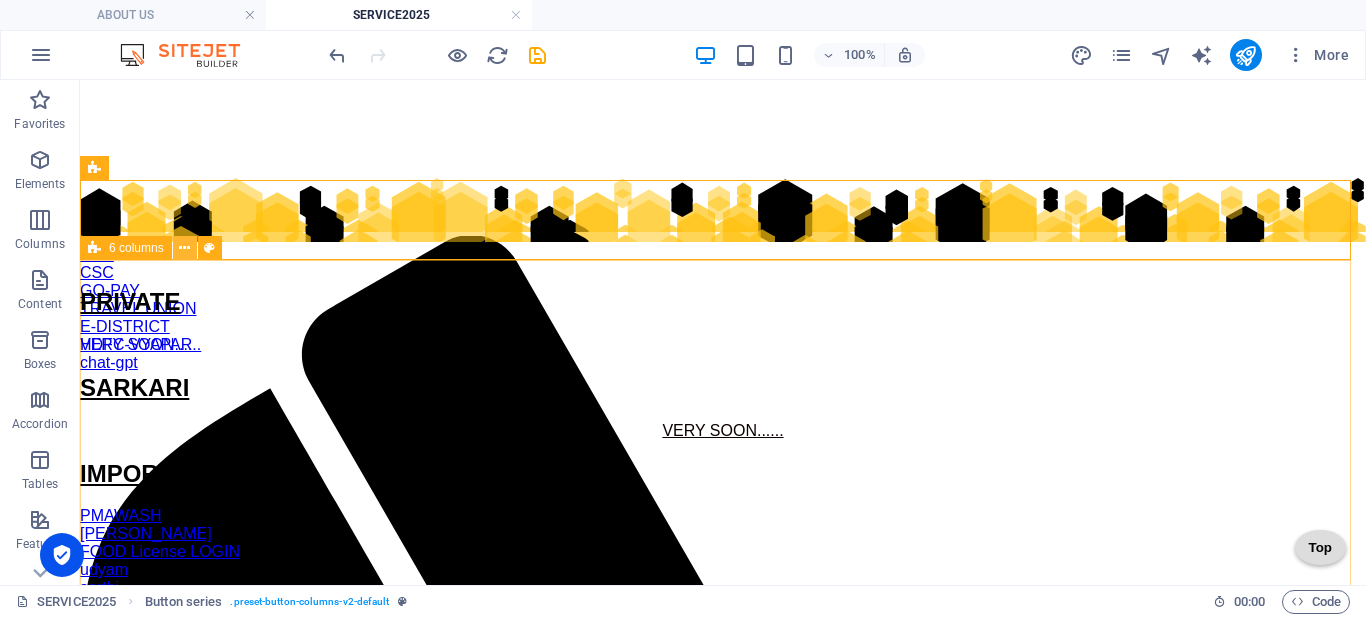 click at bounding box center (184, 248) 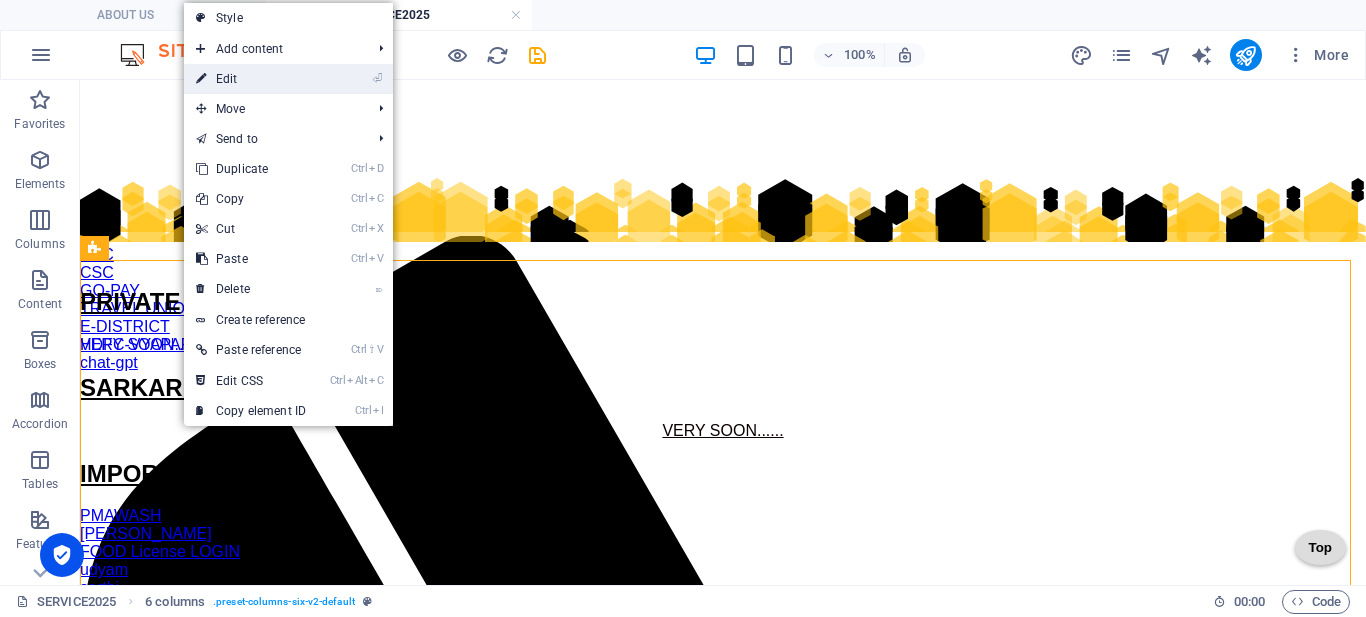 click on "⏎  Edit" at bounding box center [251, 79] 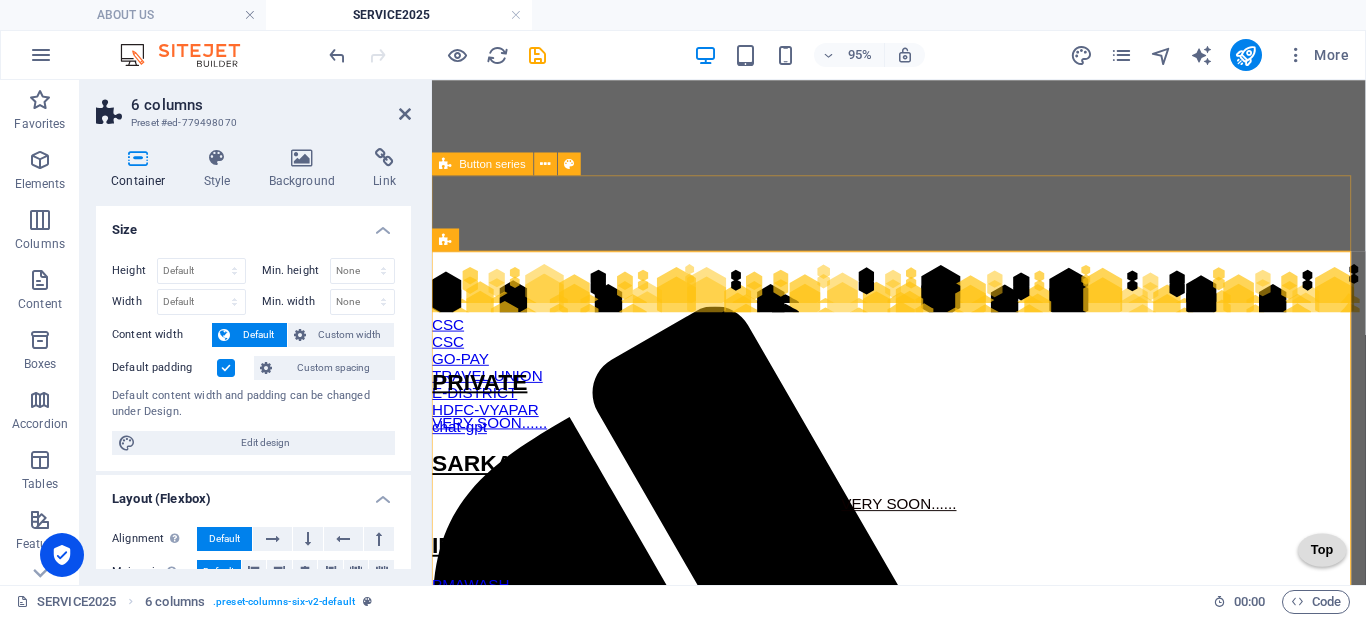 scroll, scrollTop: 0, scrollLeft: 0, axis: both 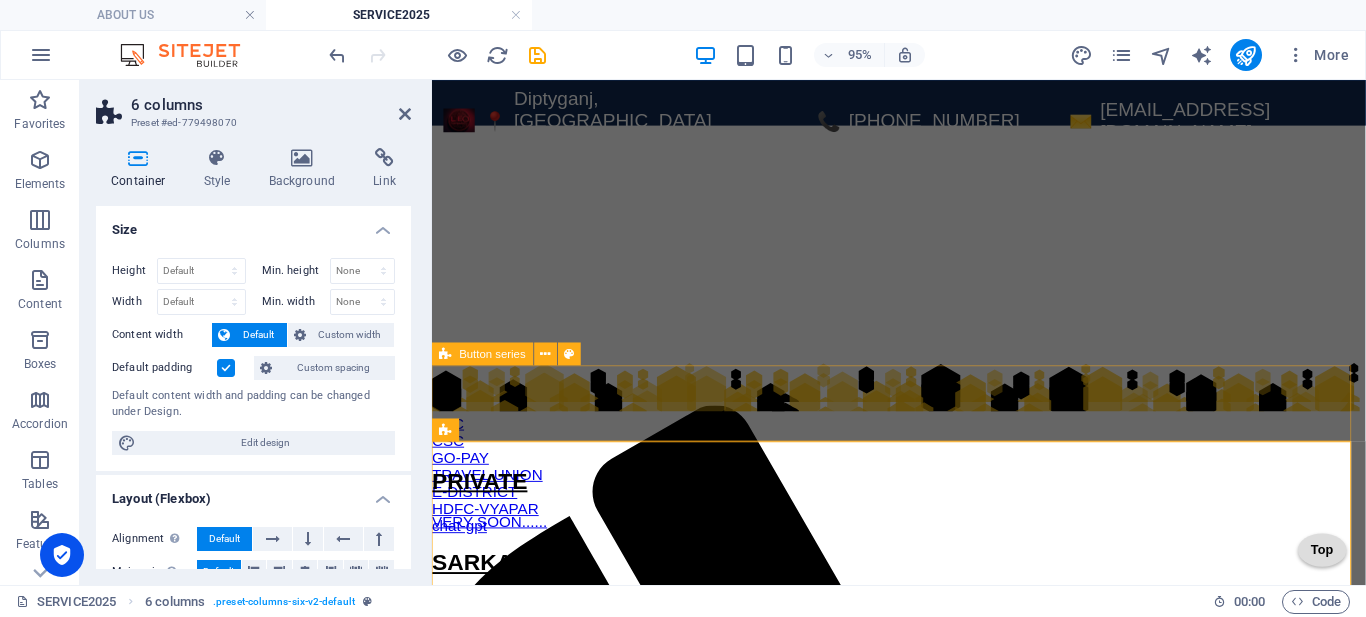 click on "CSC CSC GO-PAY TRAVEL UNION E-DISTRICT HDFC-[GEOGRAPHIC_DATA] chat-gpt" at bounding box center (923, 428) 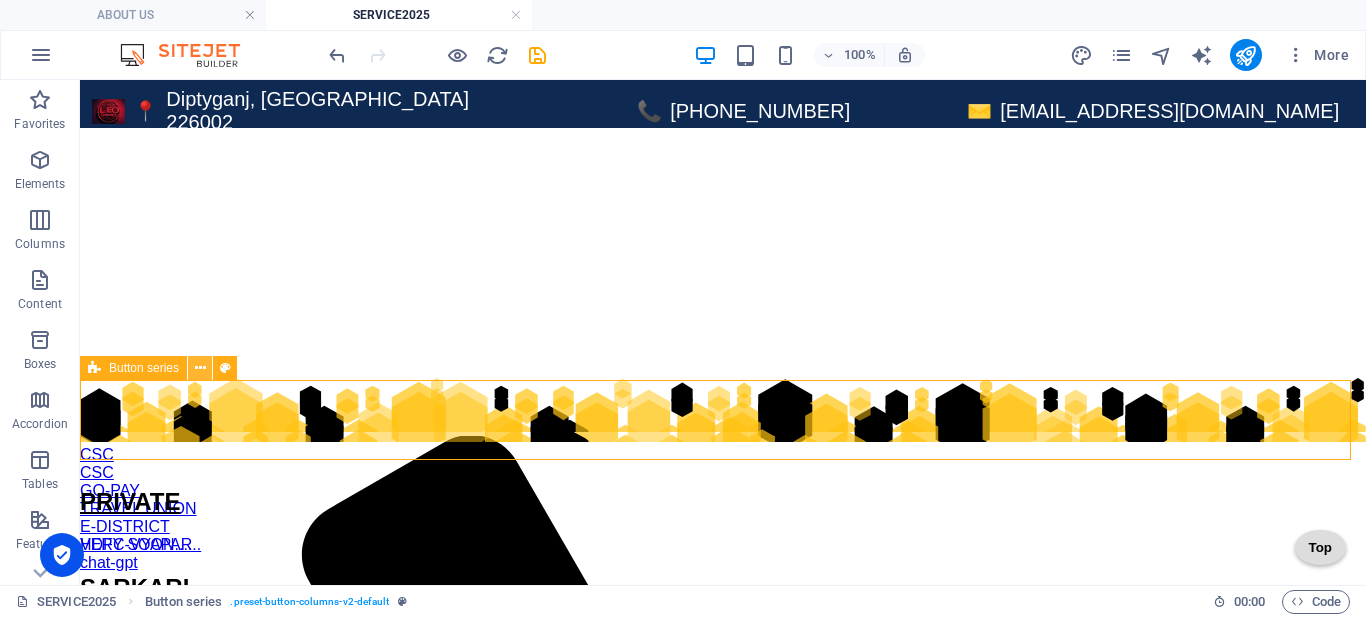 click at bounding box center (200, 368) 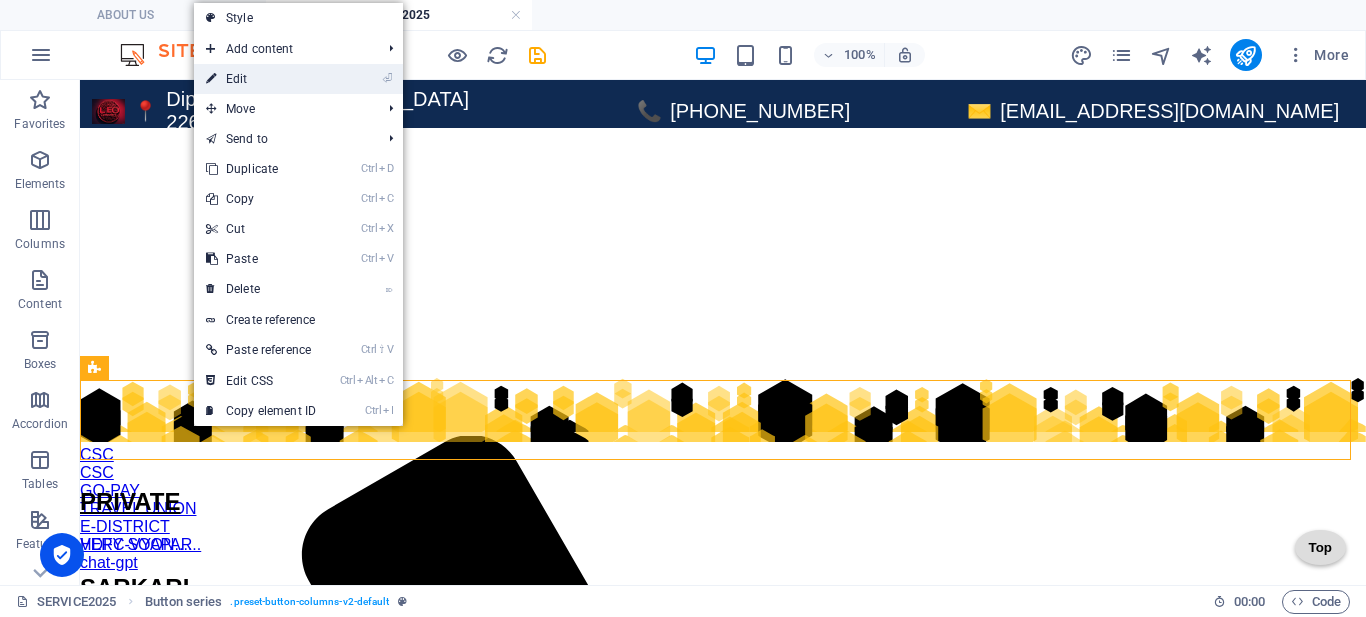 click on "⏎  Edit" at bounding box center [261, 79] 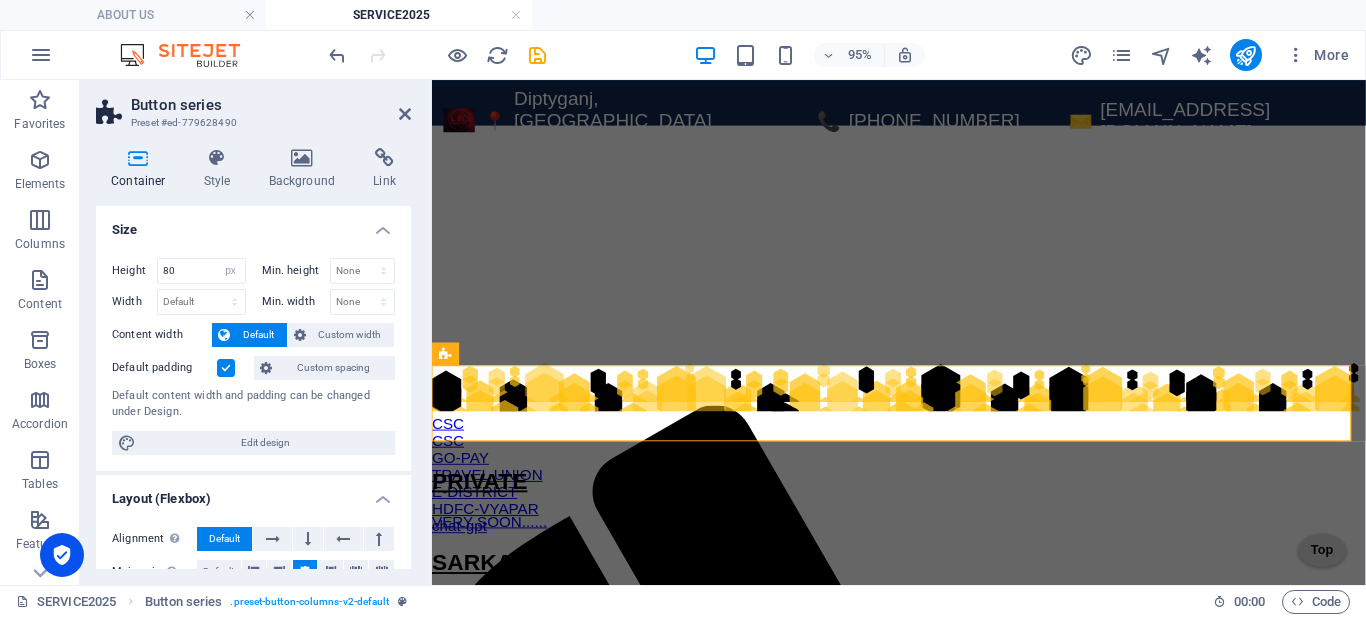 click on "Container" at bounding box center [142, 169] 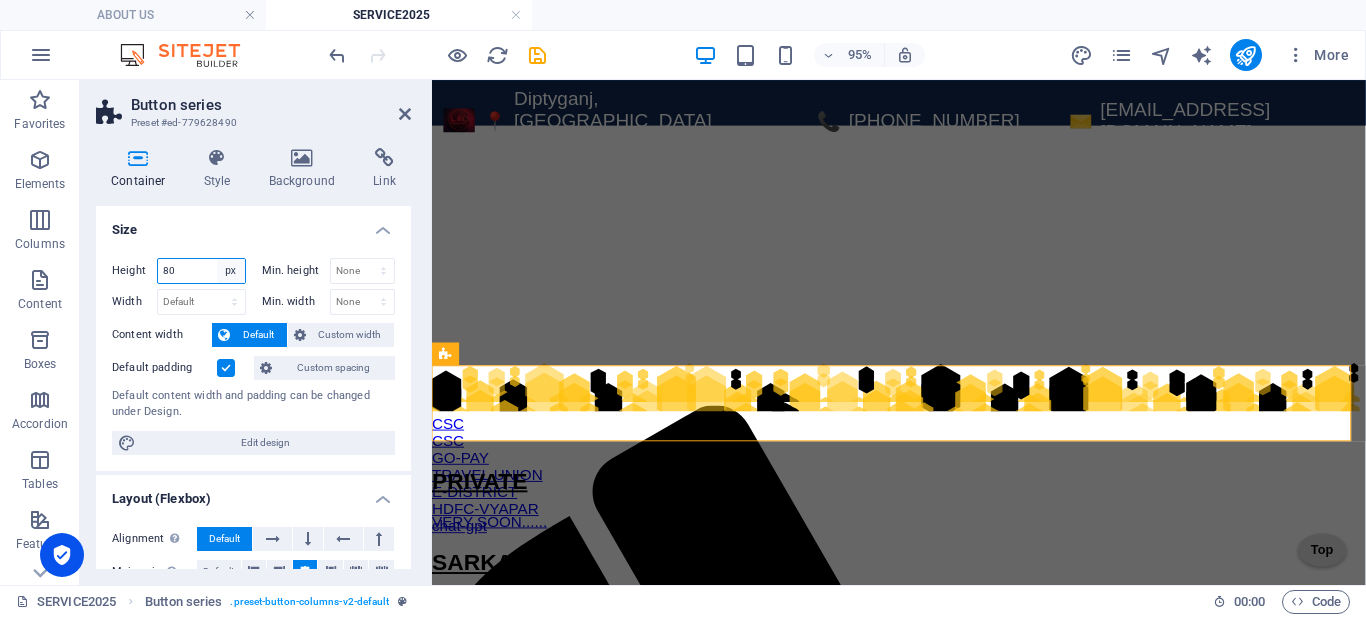 click on "Default px rem % vh vw" at bounding box center (231, 271) 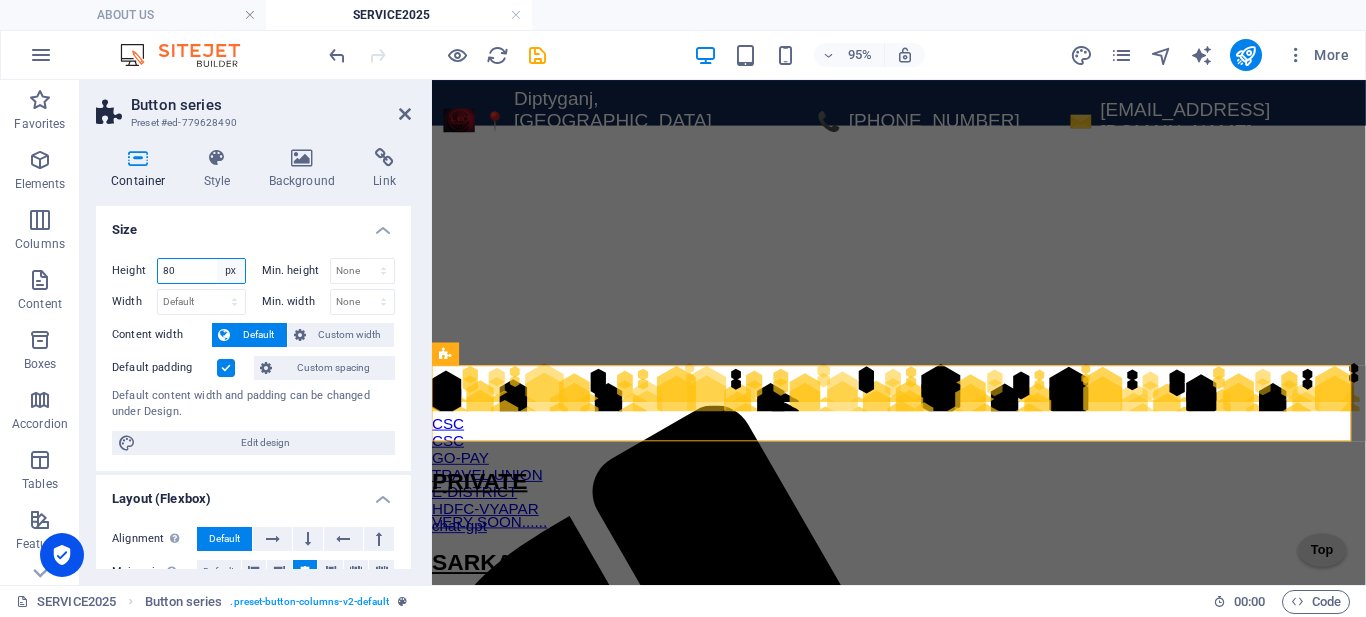 click on "Default px rem % vh vw" at bounding box center [231, 271] 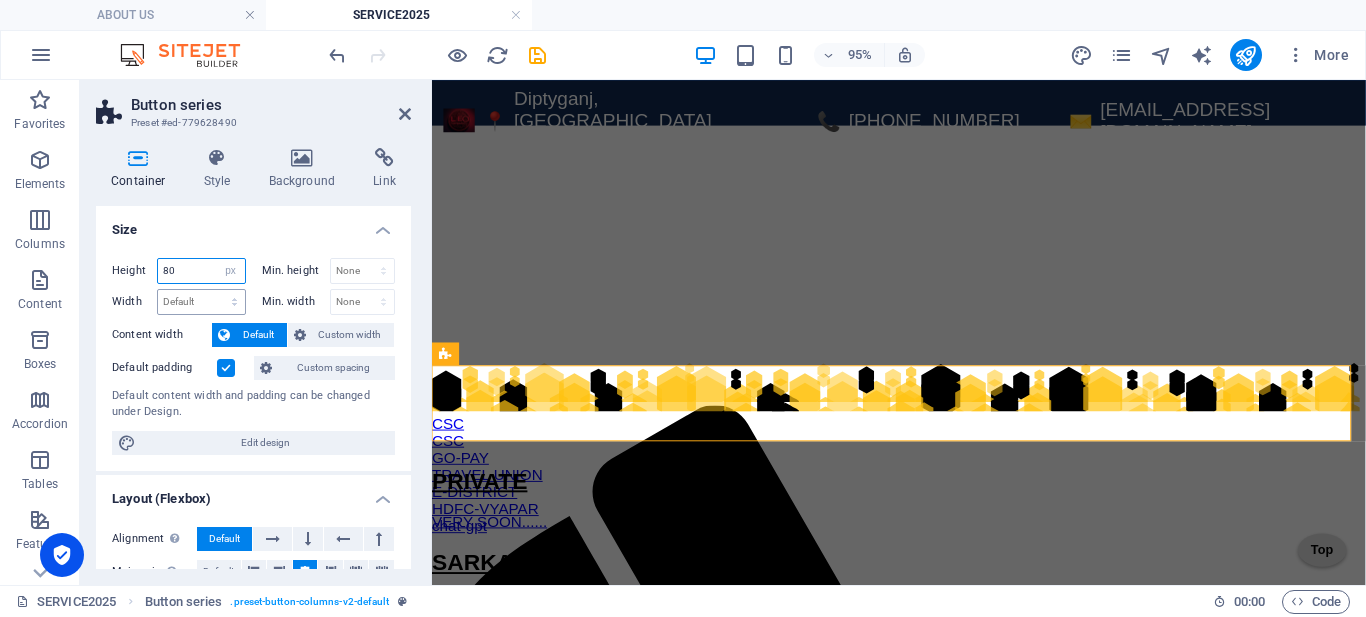 drag, startPoint x: 185, startPoint y: 277, endPoint x: 188, endPoint y: 310, distance: 33.13608 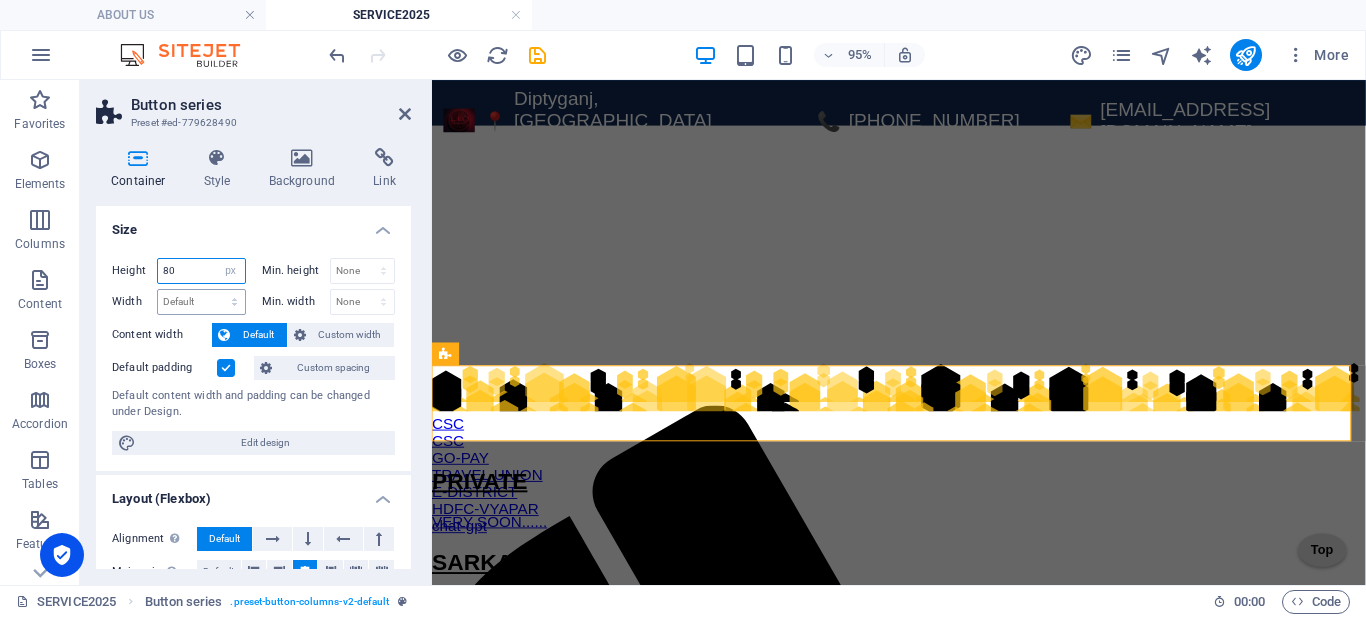 click on "Height 80 Default px rem % vh vw" at bounding box center (179, 271) 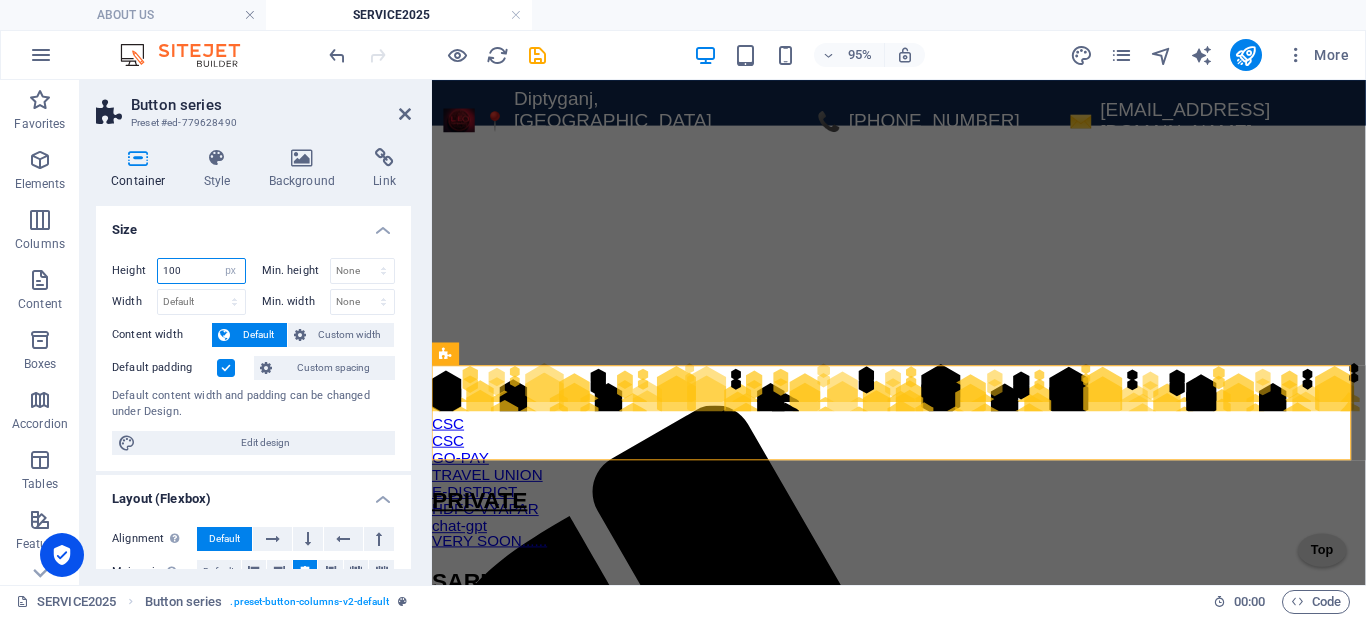 type on "100" 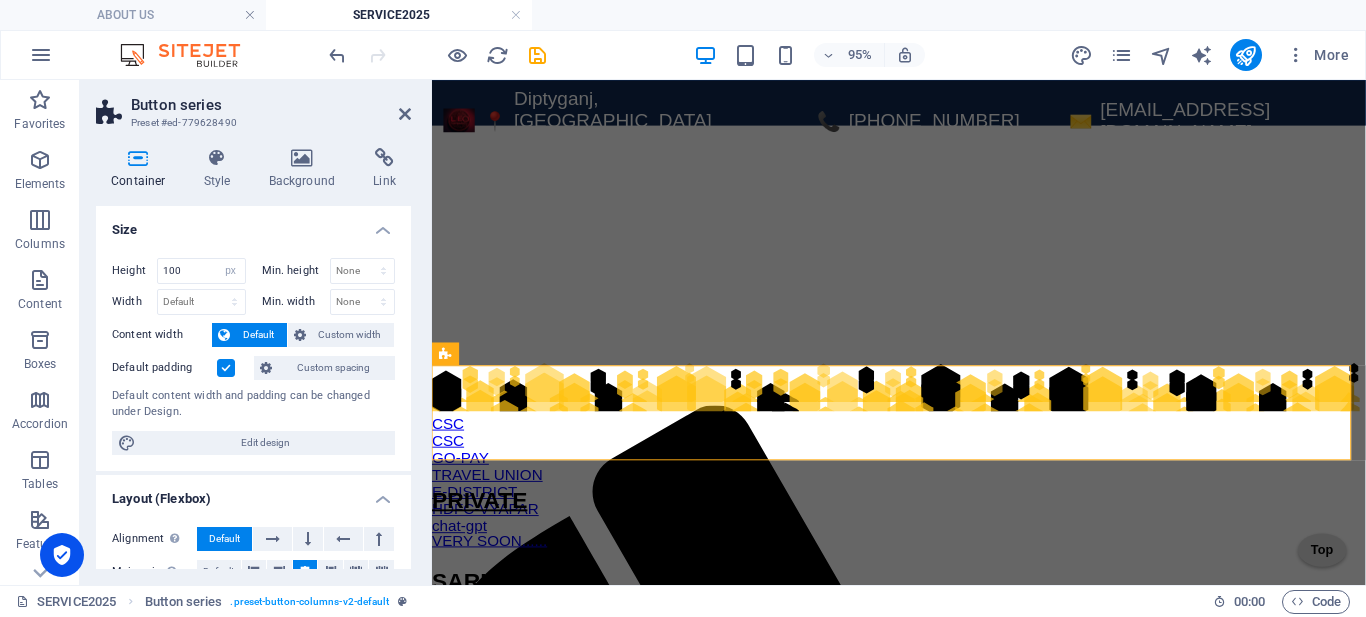 click on "Size" at bounding box center (253, 224) 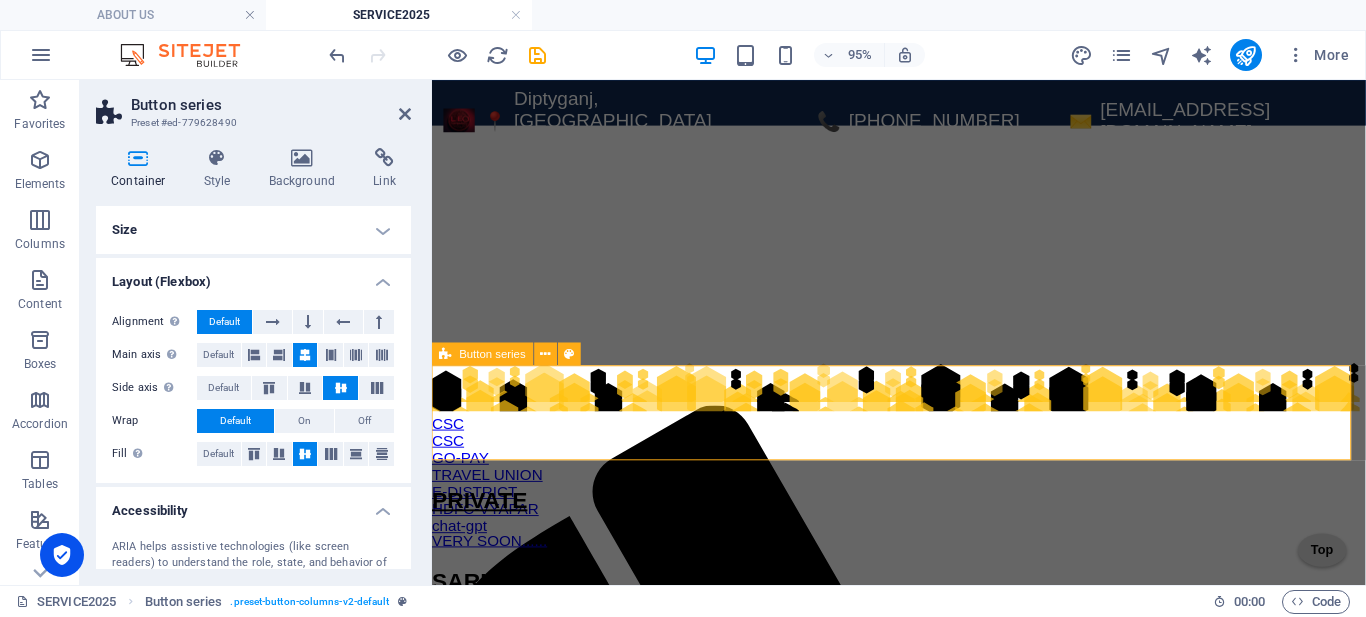 click on "CSC CSC GO-PAY TRAVEL UNION E-DISTRICT HDFC-[GEOGRAPHIC_DATA] chat-gpt" at bounding box center (923, 438) 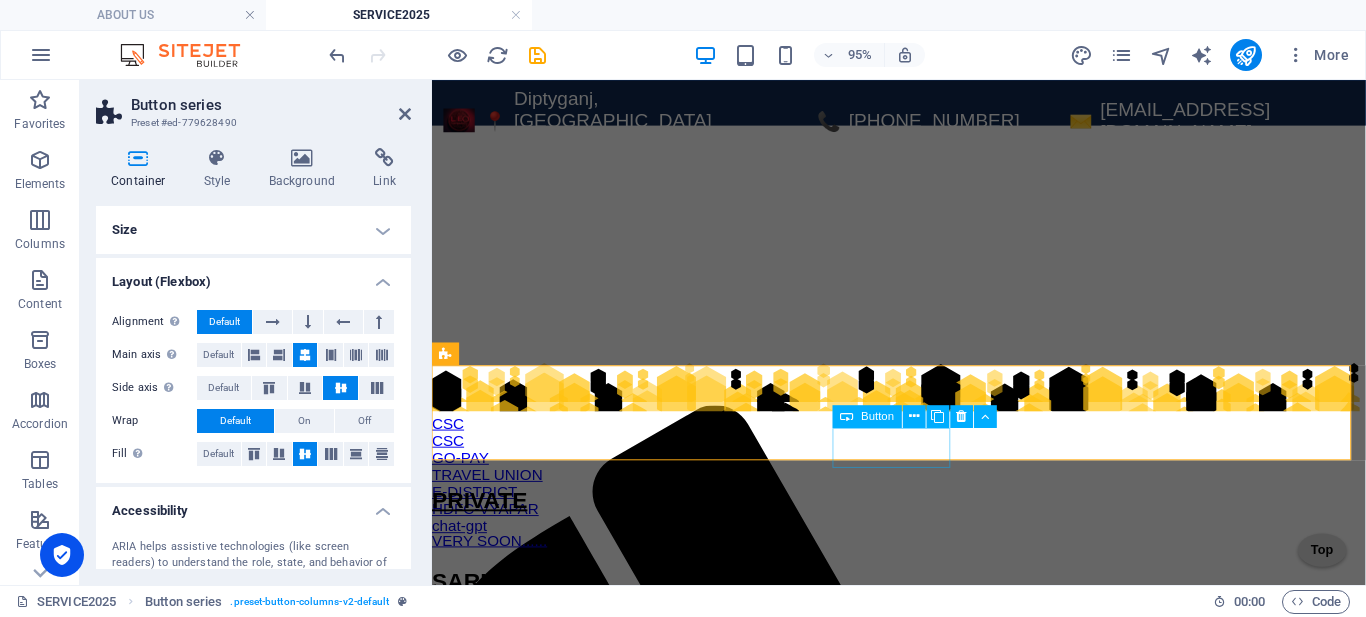 click on "chat-gpt" at bounding box center (923, 550) 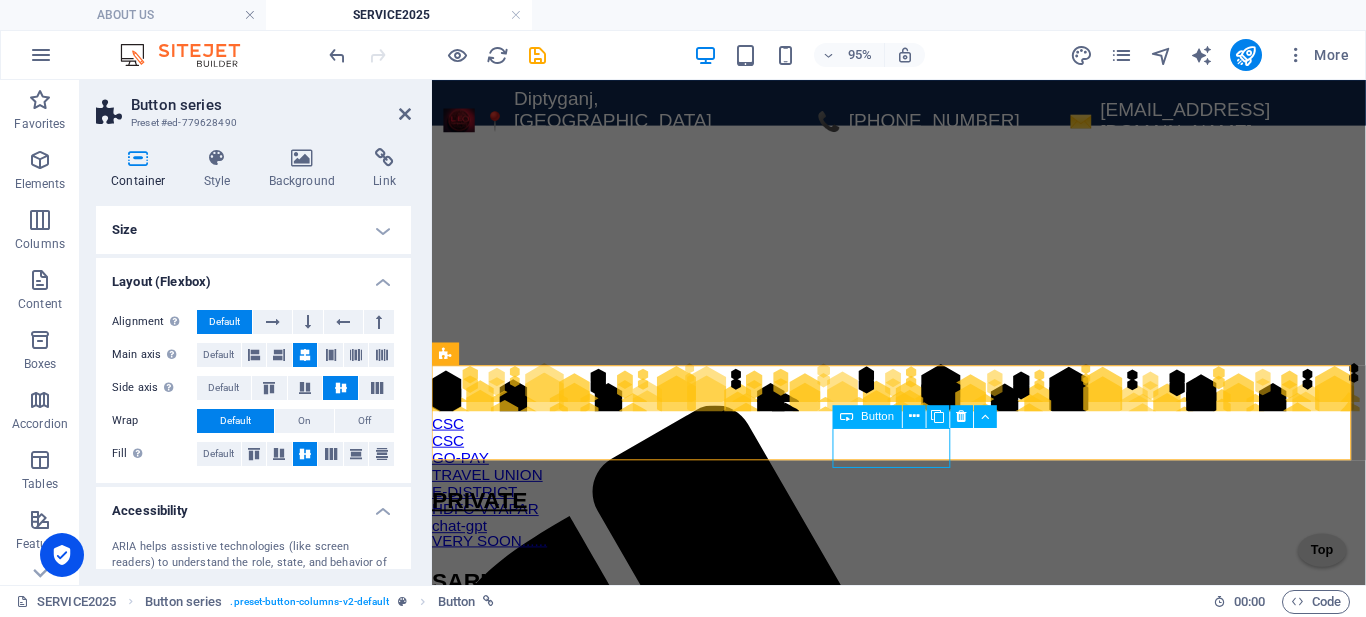 click on "chat-gpt" at bounding box center [923, 550] 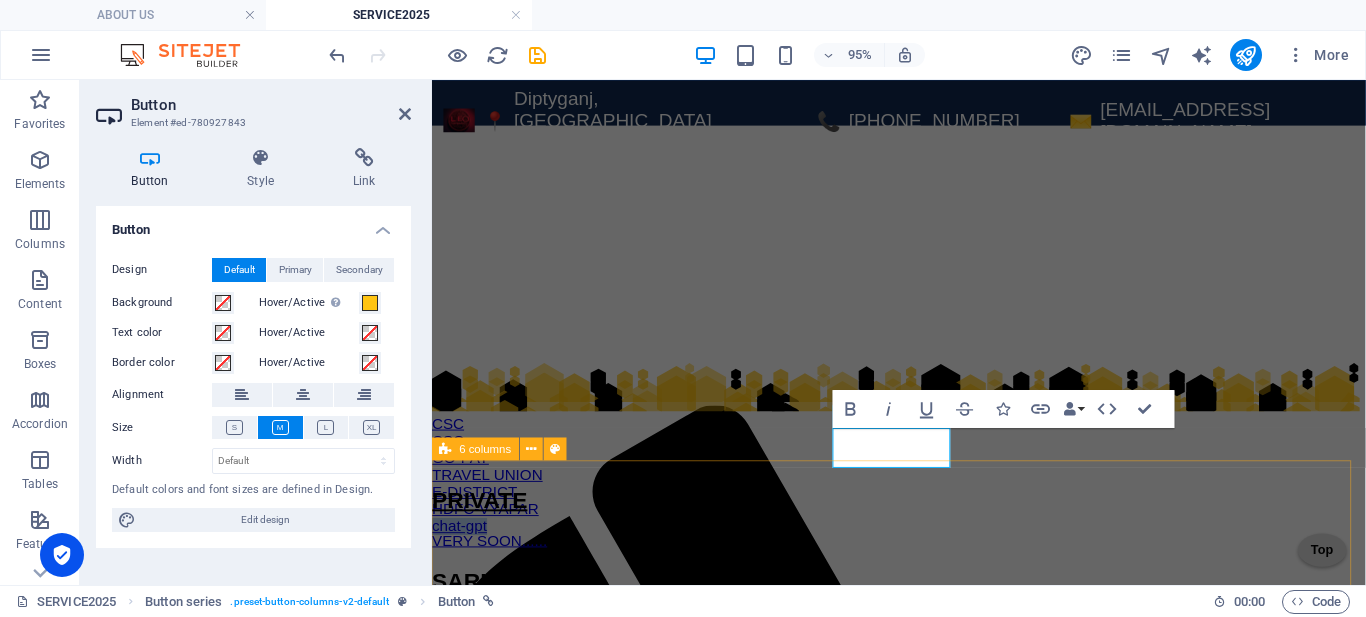 type 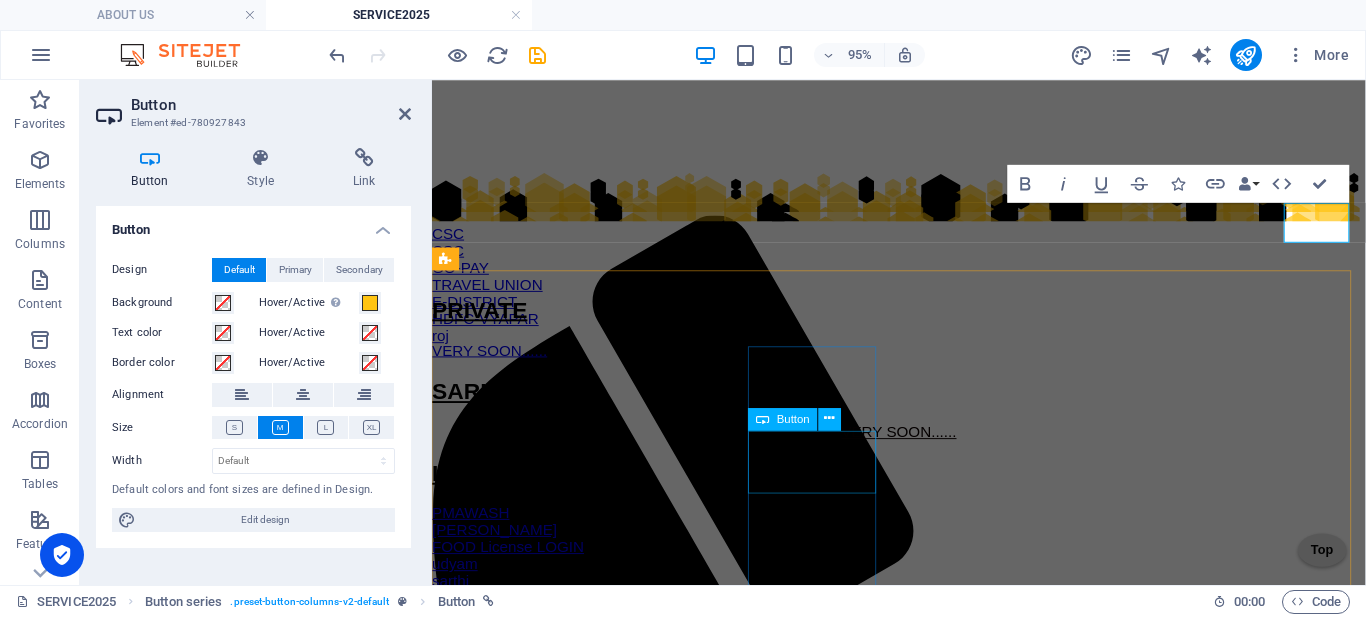 scroll, scrollTop: 237, scrollLeft: 0, axis: vertical 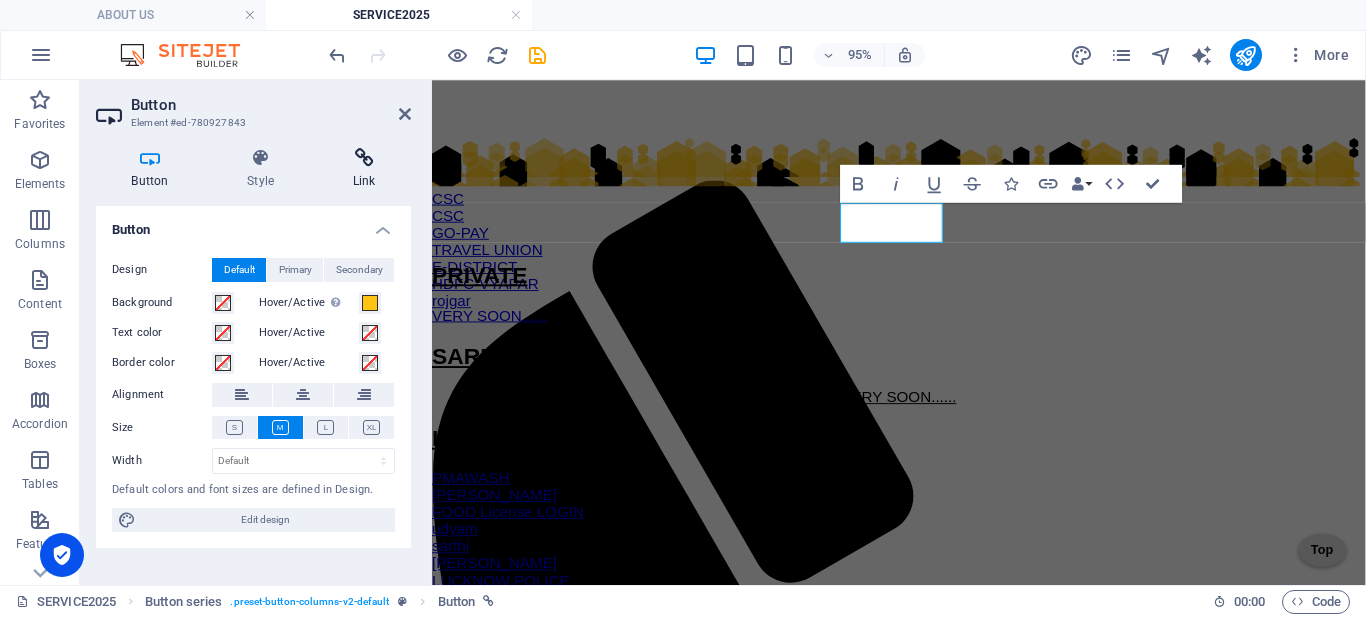 click at bounding box center (364, 158) 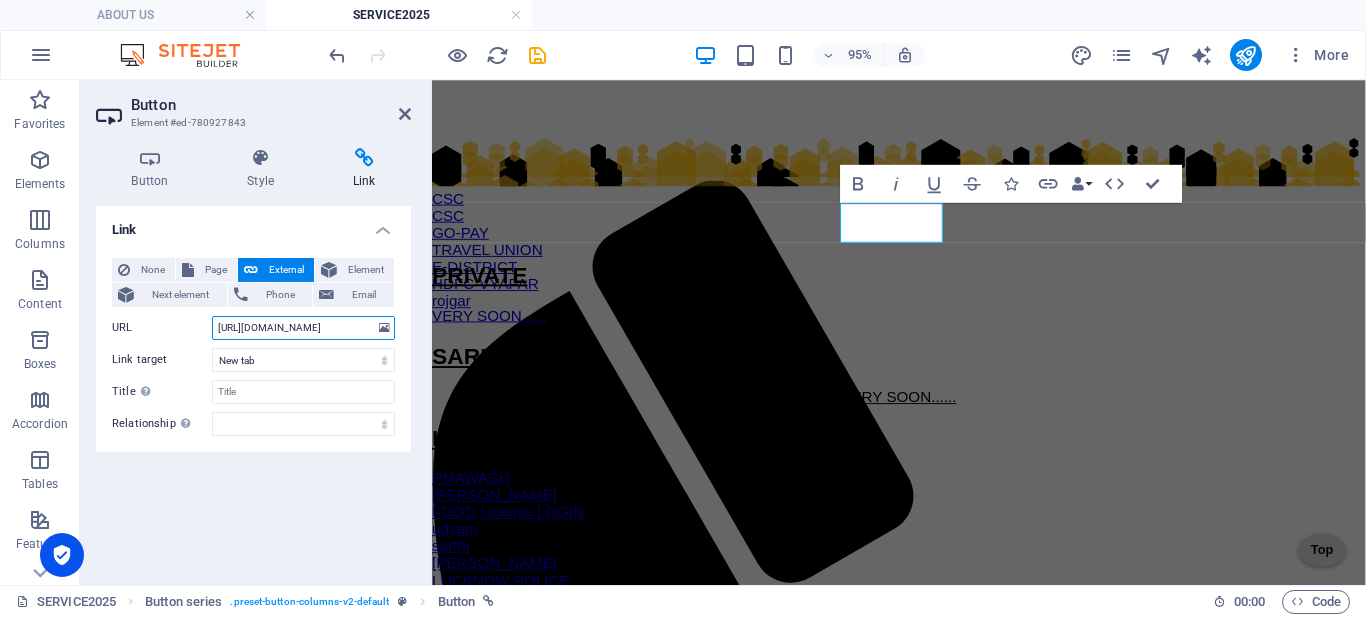 click on "[URL][DOMAIN_NAME]" at bounding box center (303, 328) 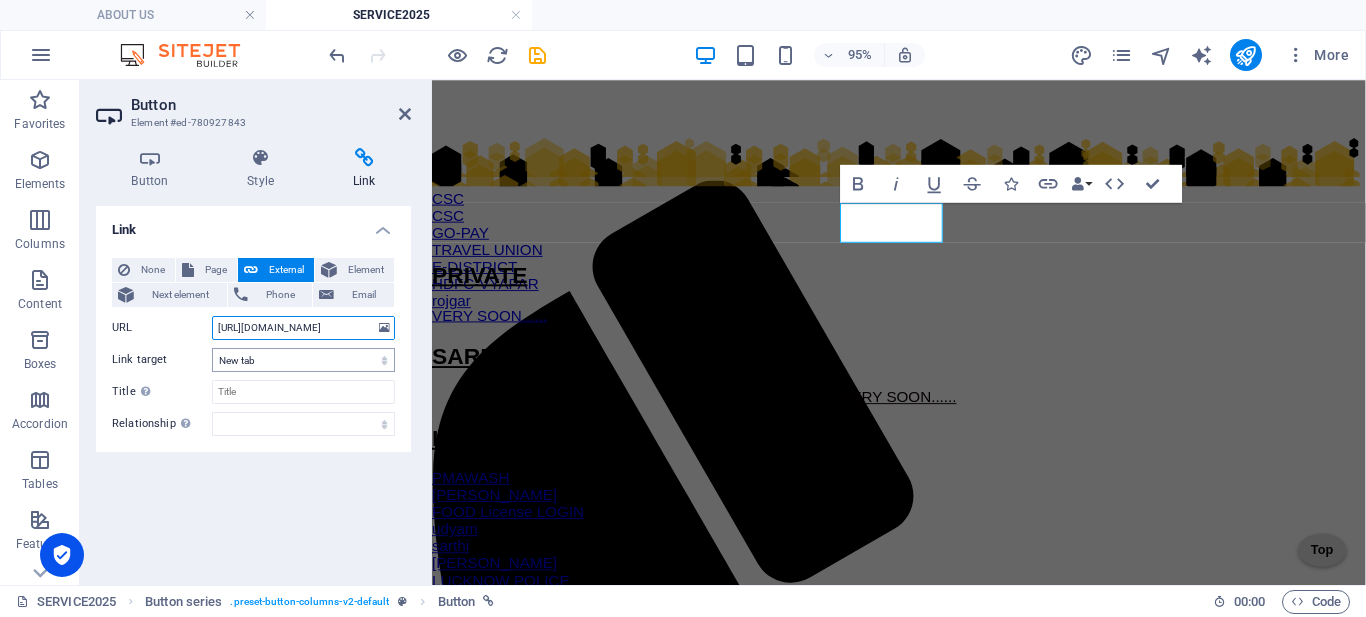 paste on "[DOMAIN_NAME][URL]" 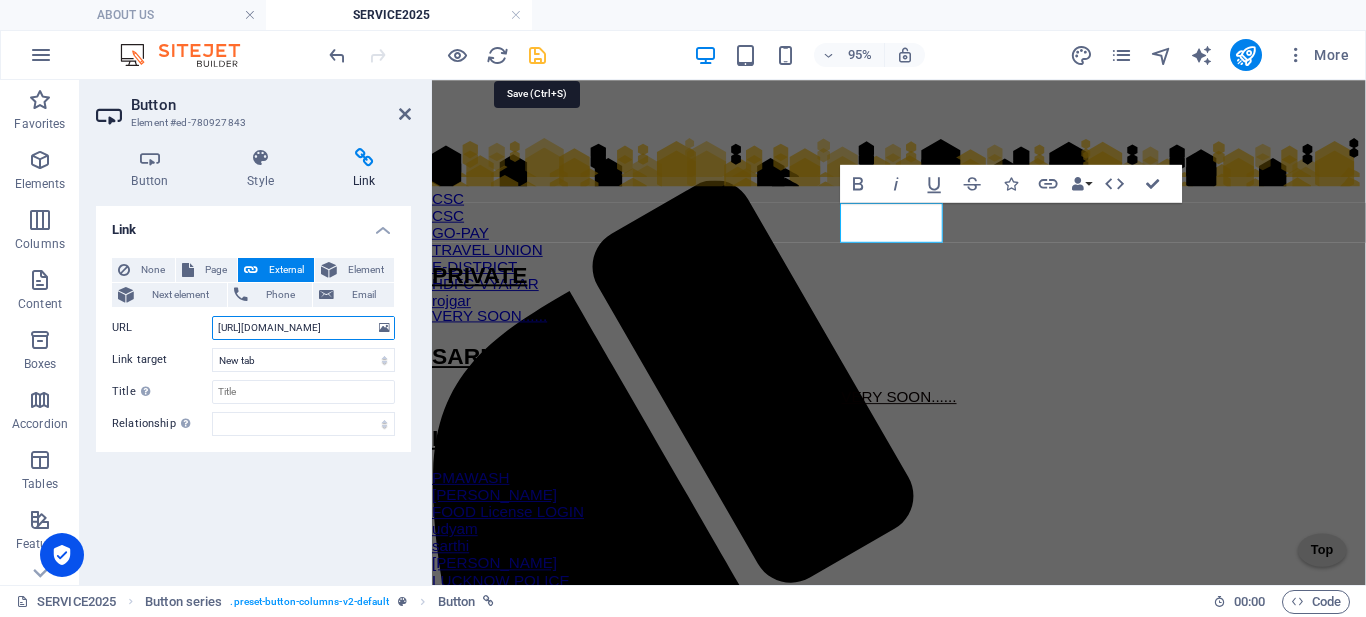 type on "[URL][DOMAIN_NAME]" 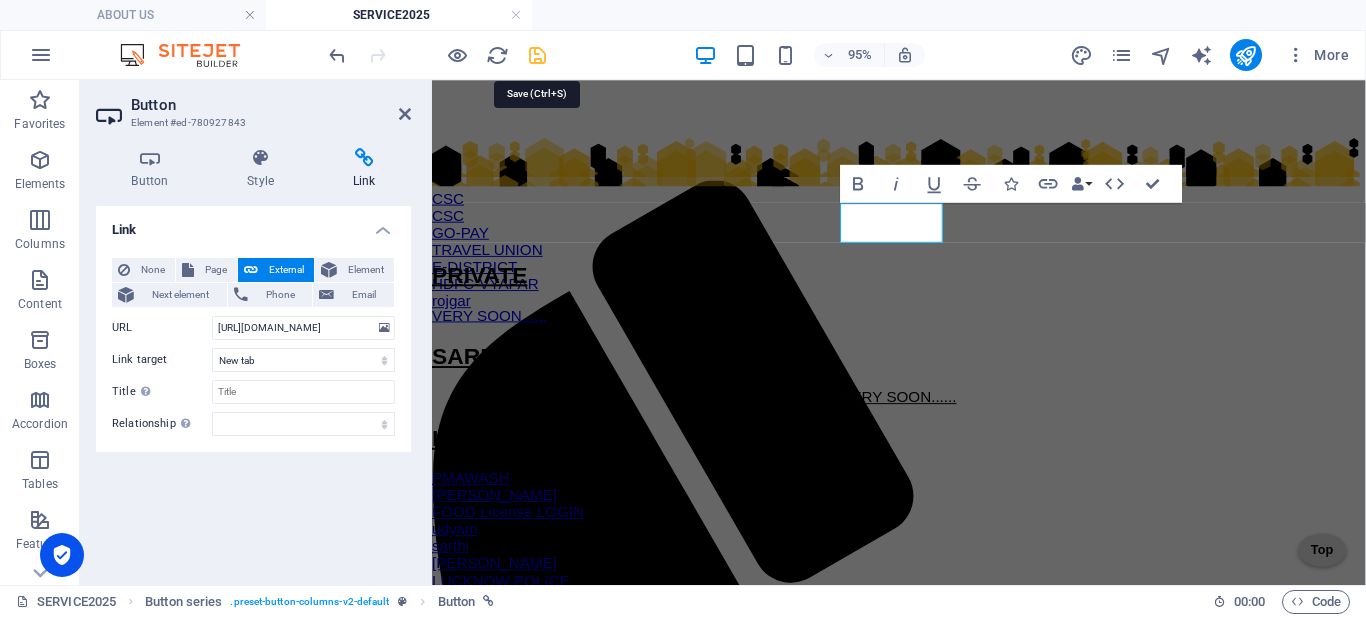click at bounding box center [537, 55] 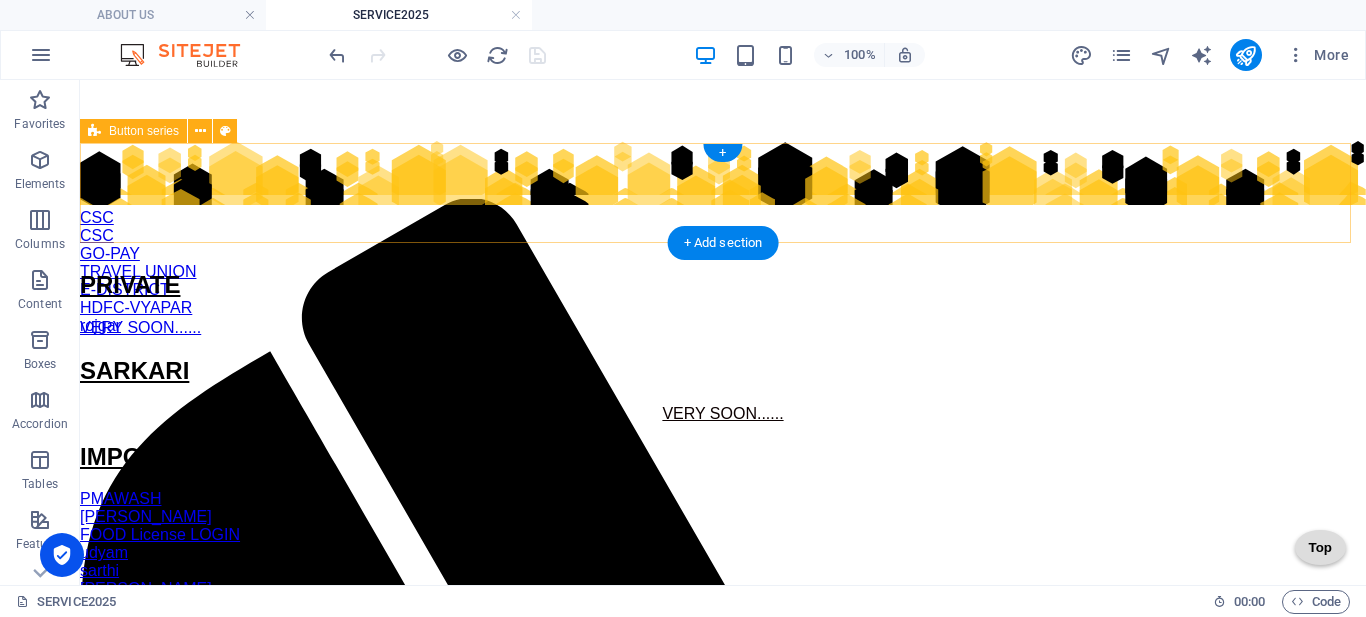 click on "CSC CSC GO-PAY TRAVEL UNION E-DISTRICT HDFC-VYAPAR rojgar" at bounding box center (723, 201) 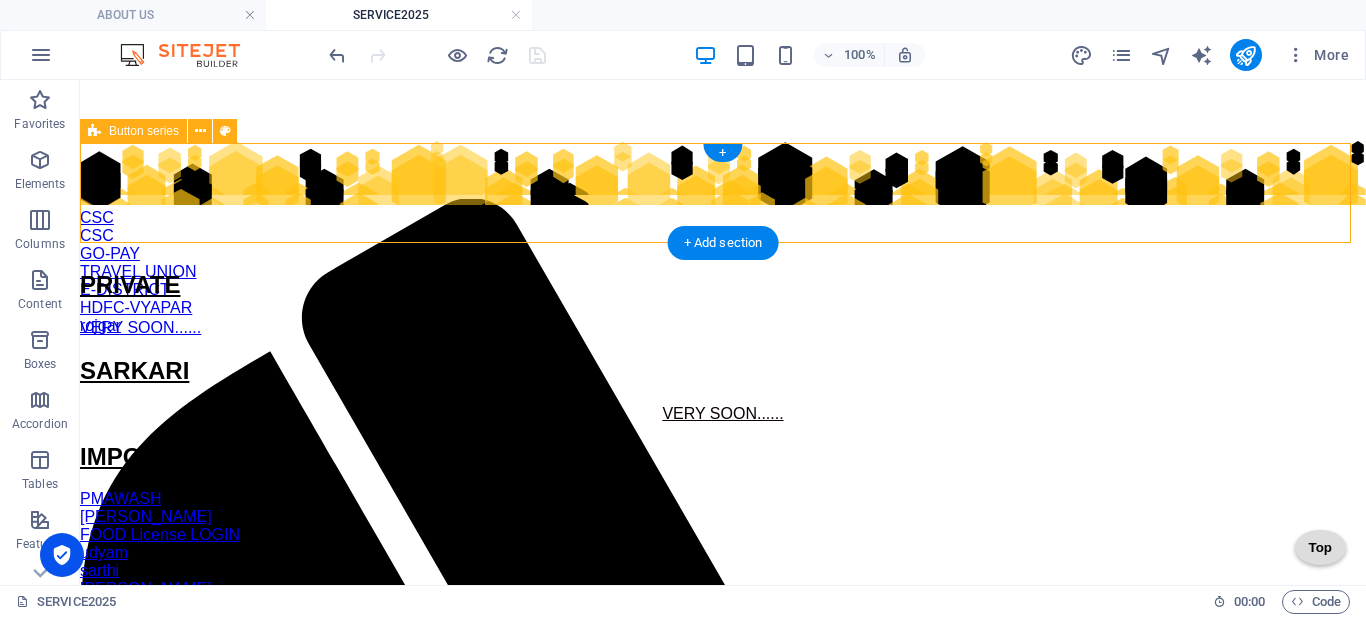 click on "CSC CSC GO-PAY TRAVEL UNION E-DISTRICT HDFC-VYAPAR rojgar" at bounding box center (723, 201) 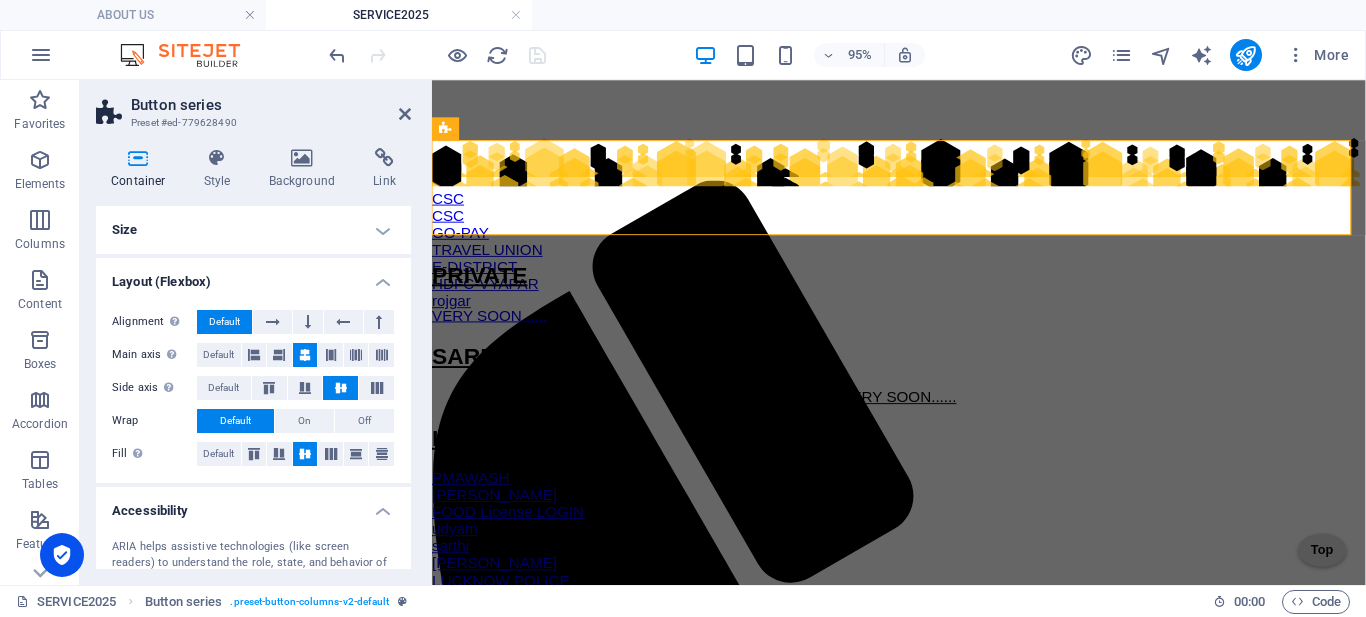 click on "Container" at bounding box center [142, 169] 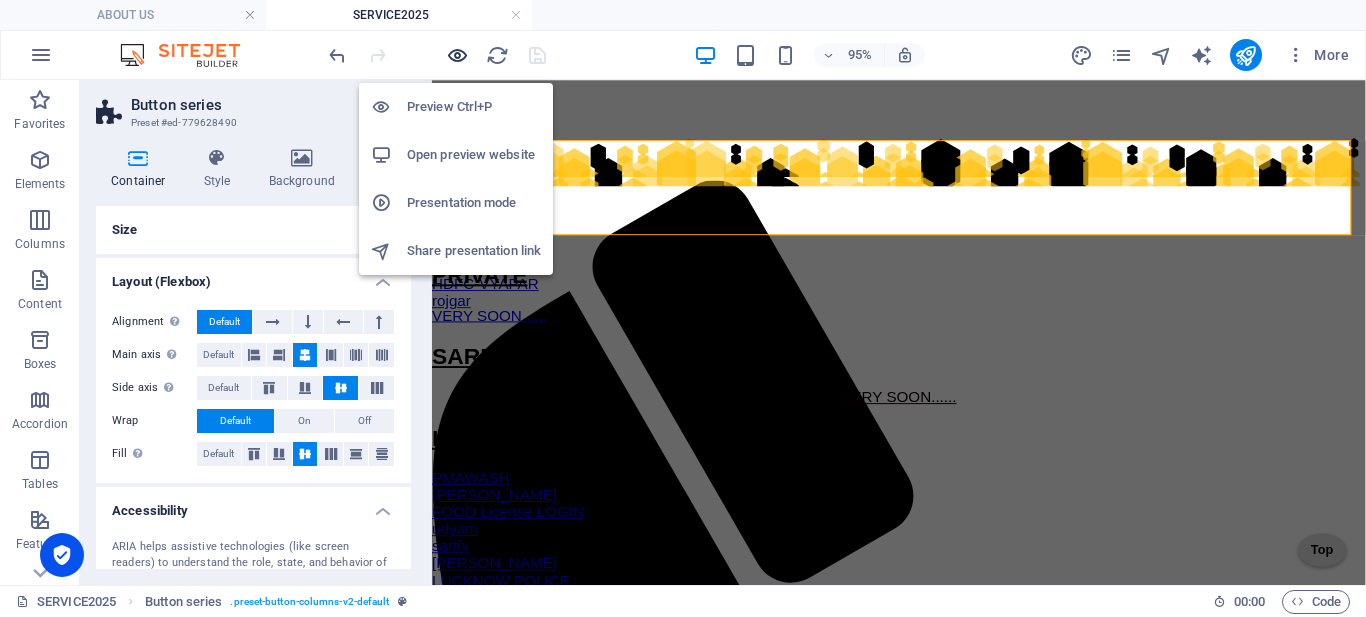 click at bounding box center [457, 55] 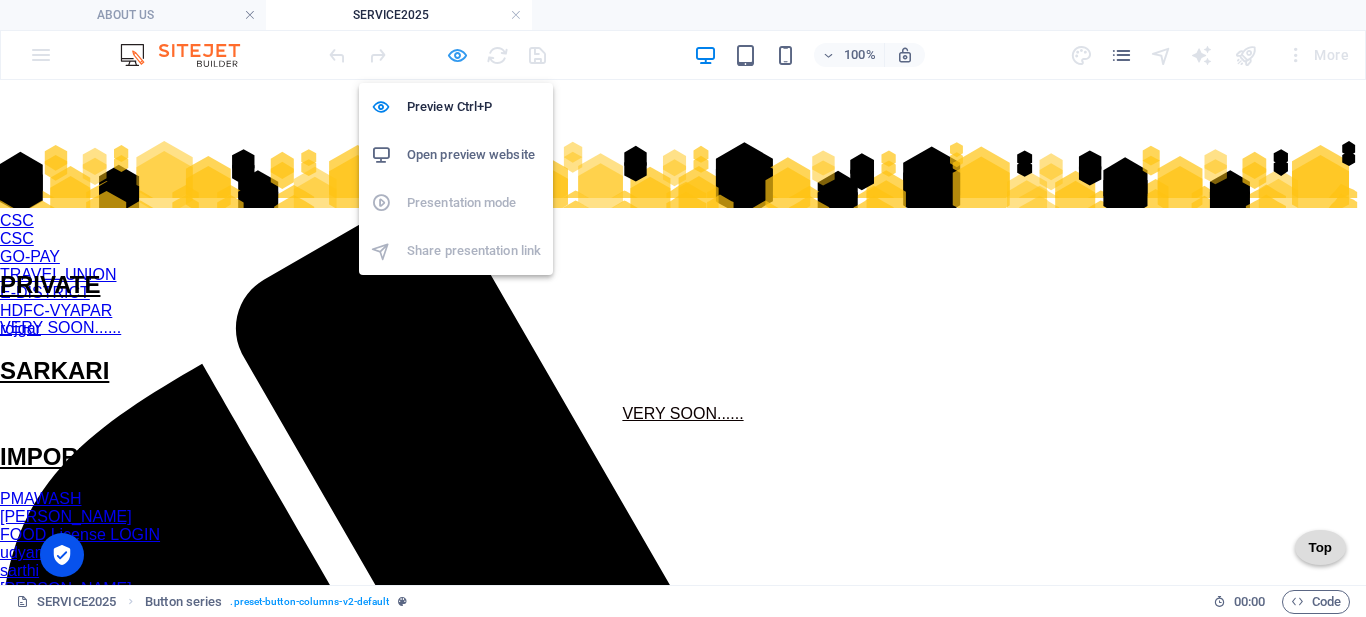 click at bounding box center (457, 55) 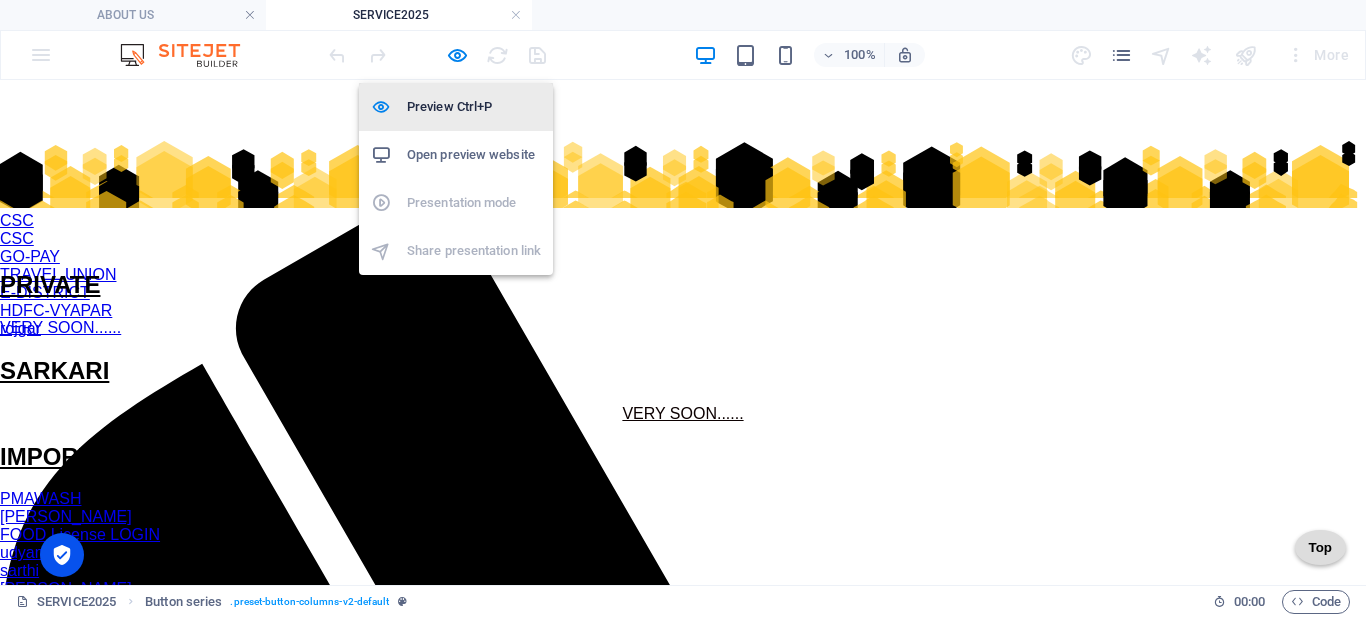 select on "hexagons" 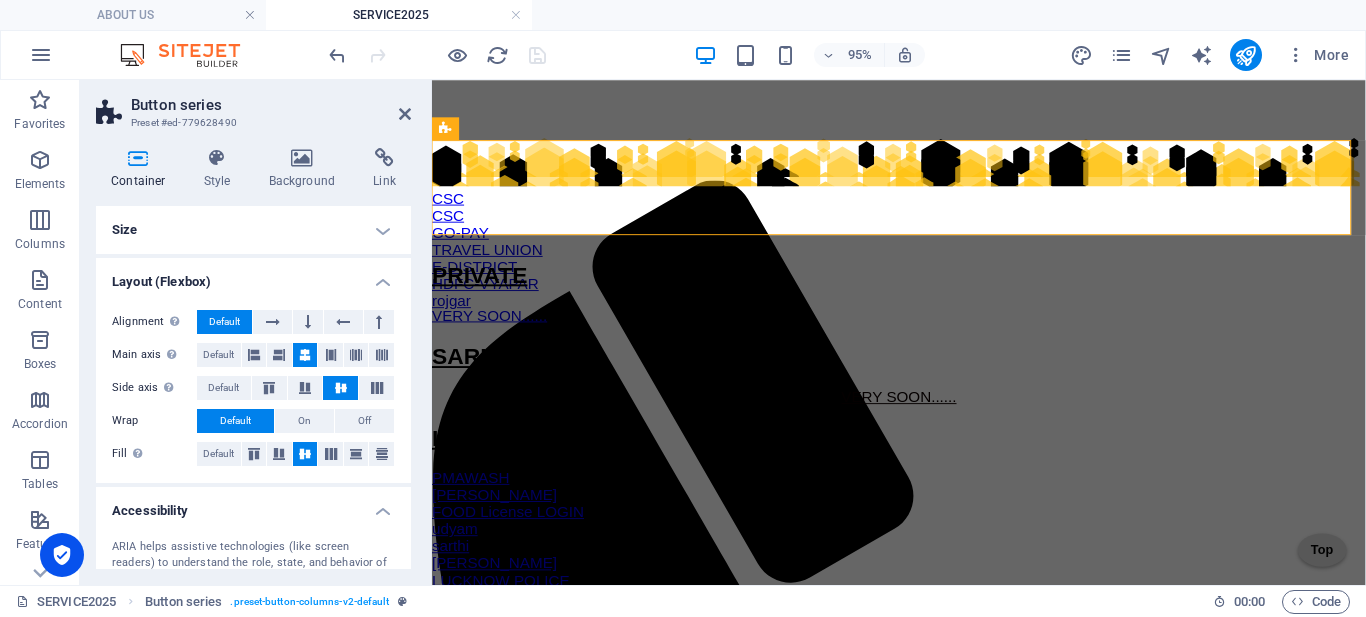 click on "Container" at bounding box center (142, 169) 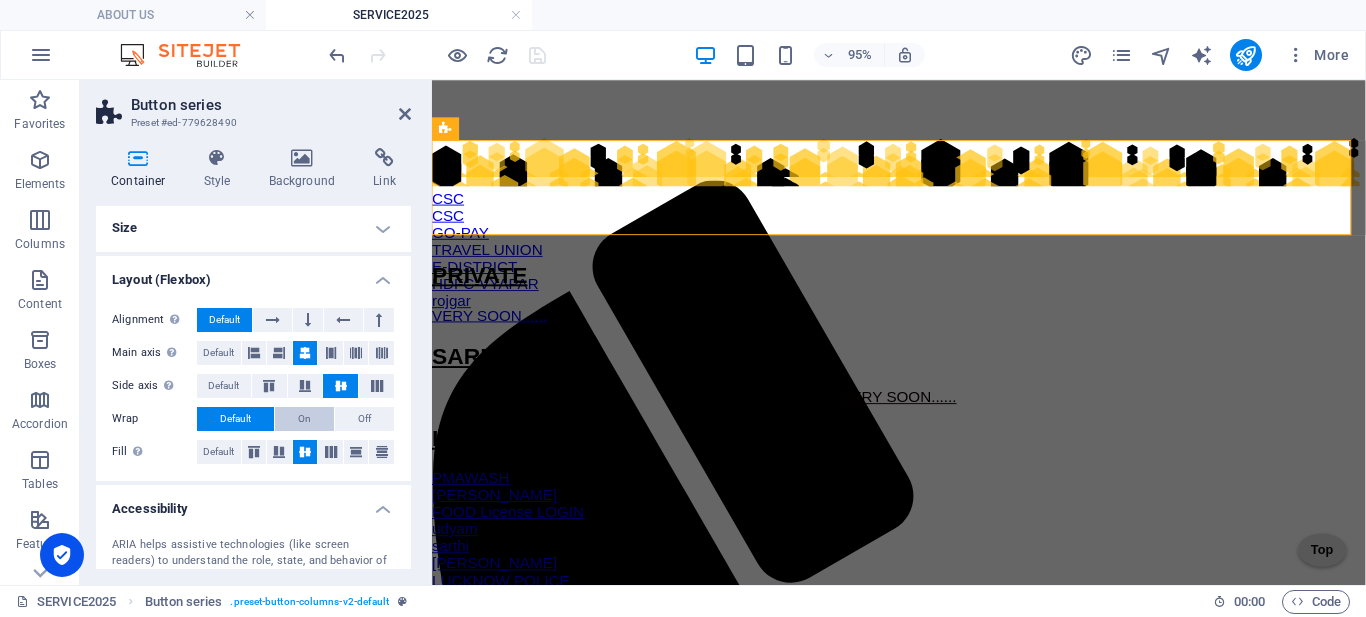 scroll, scrollTop: 0, scrollLeft: 0, axis: both 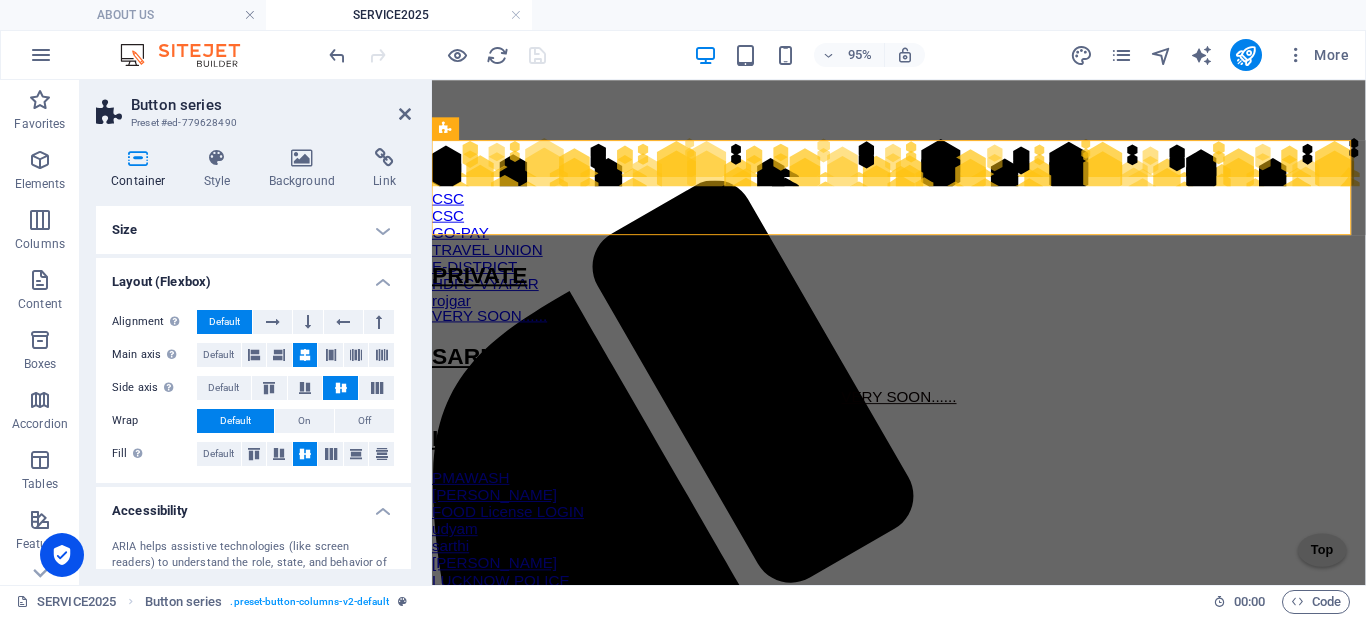 click on "Size" at bounding box center [253, 230] 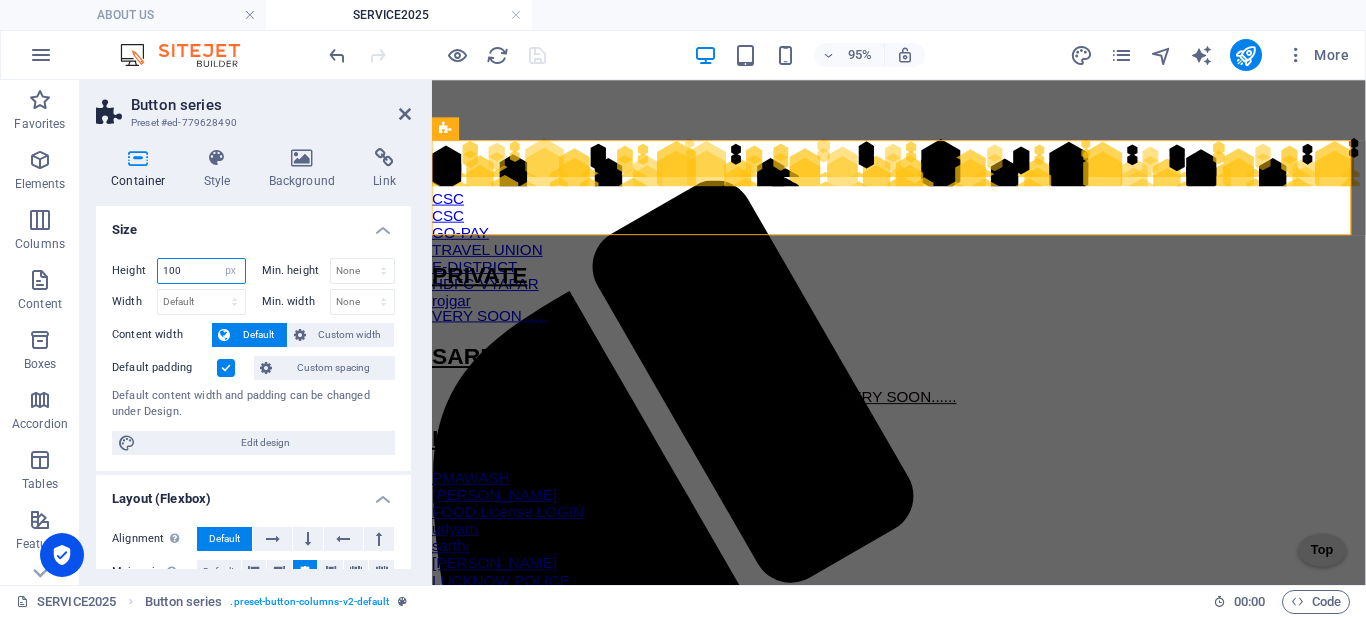 drag, startPoint x: 193, startPoint y: 275, endPoint x: 221, endPoint y: 326, distance: 58.18075 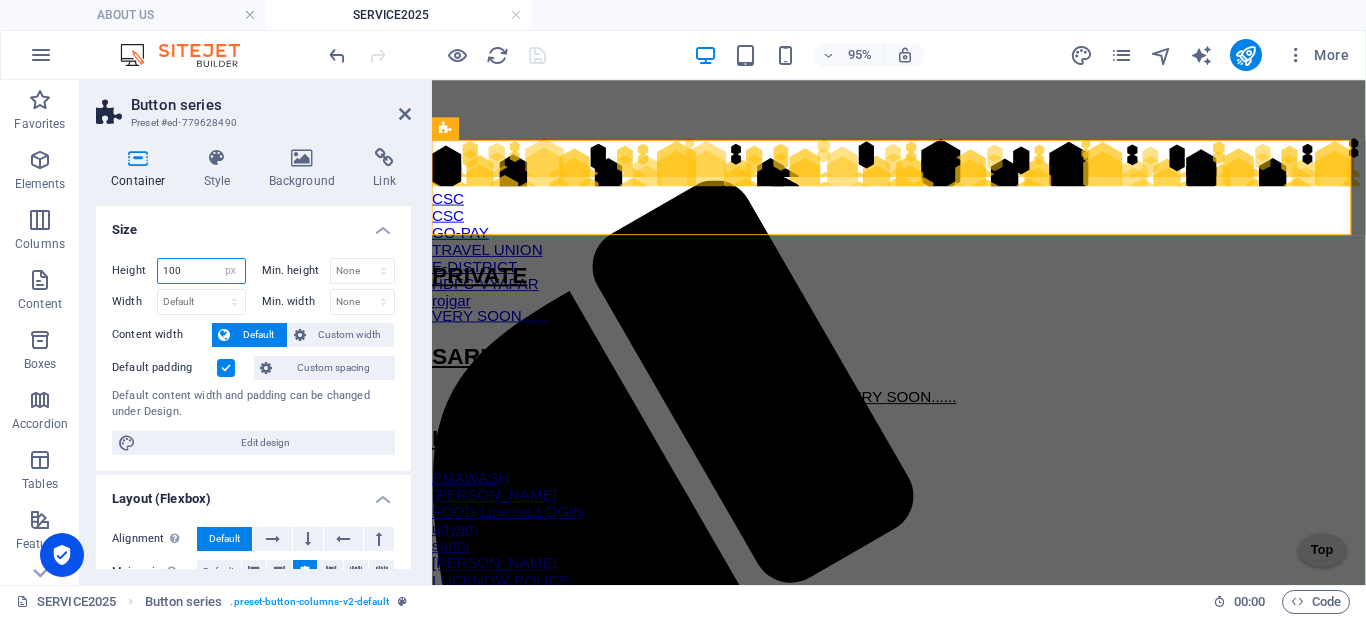 click on "Height 100 Default px rem % vh vw" at bounding box center [183, 273] 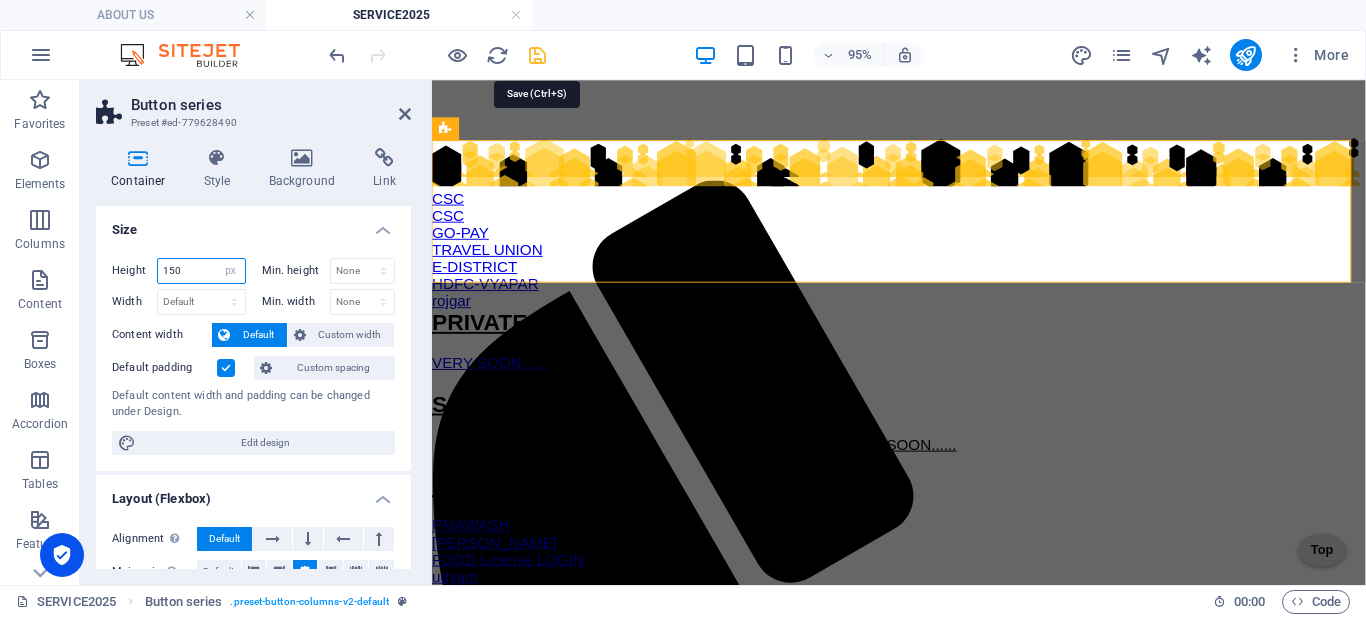 type on "150" 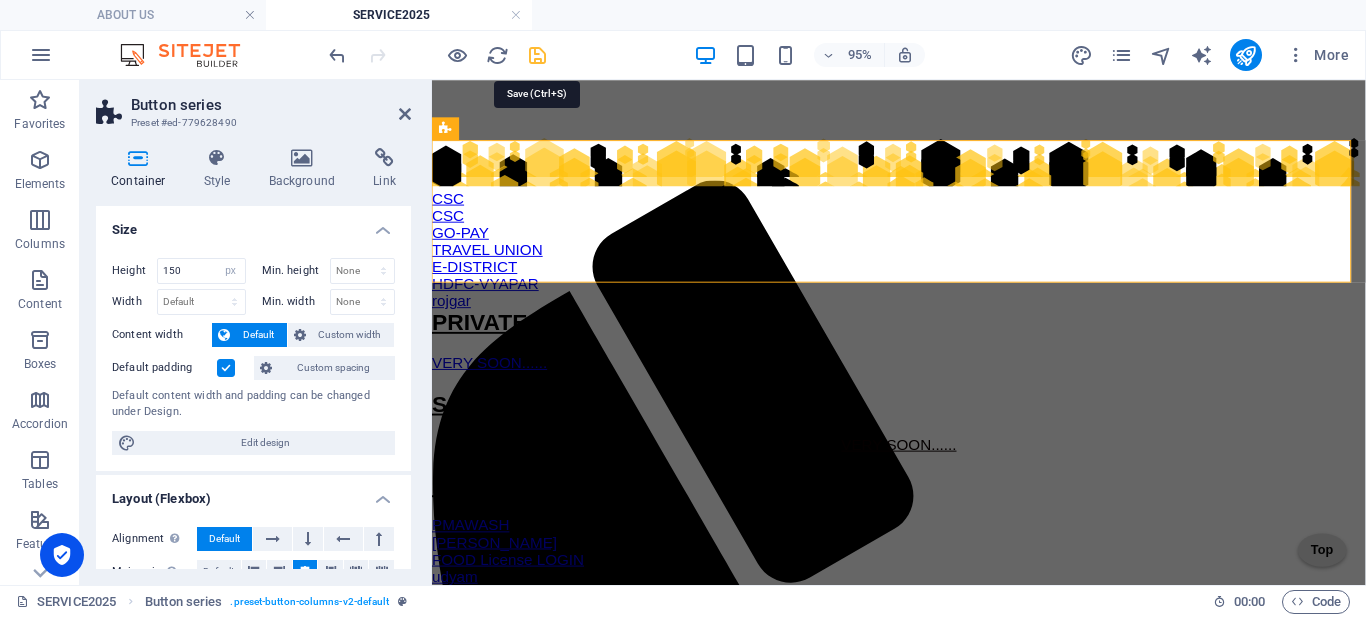 click at bounding box center (537, 55) 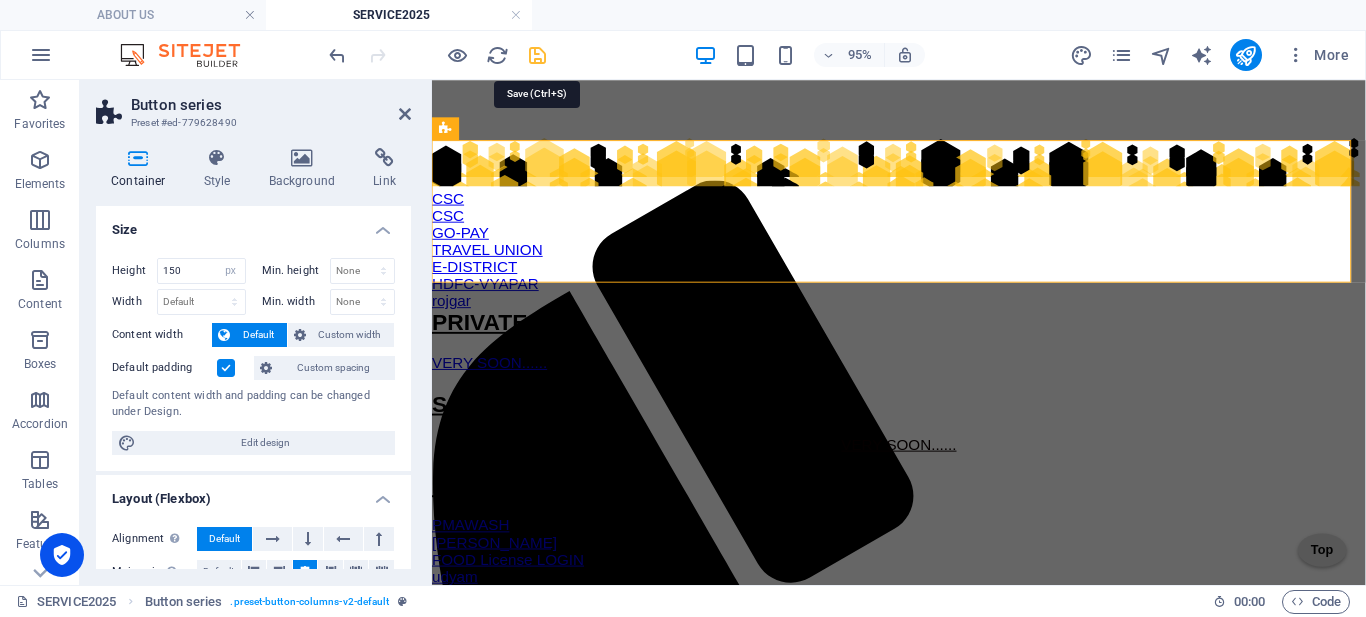 select on "px" 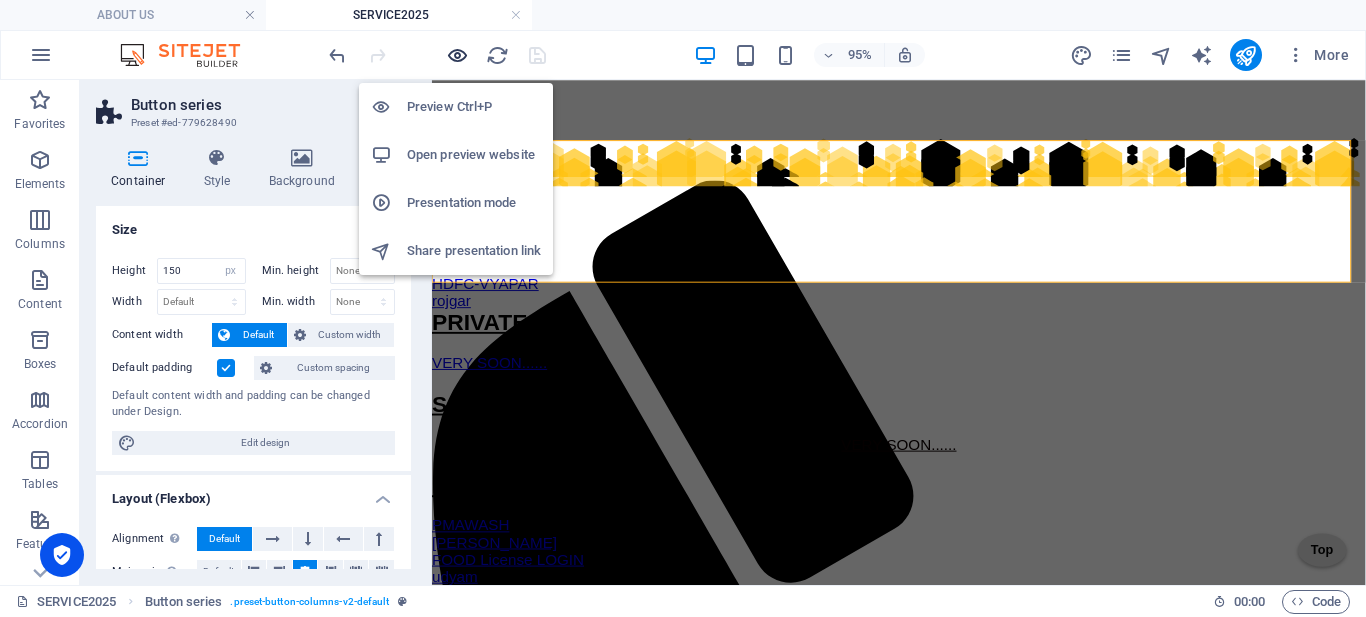 click at bounding box center [457, 55] 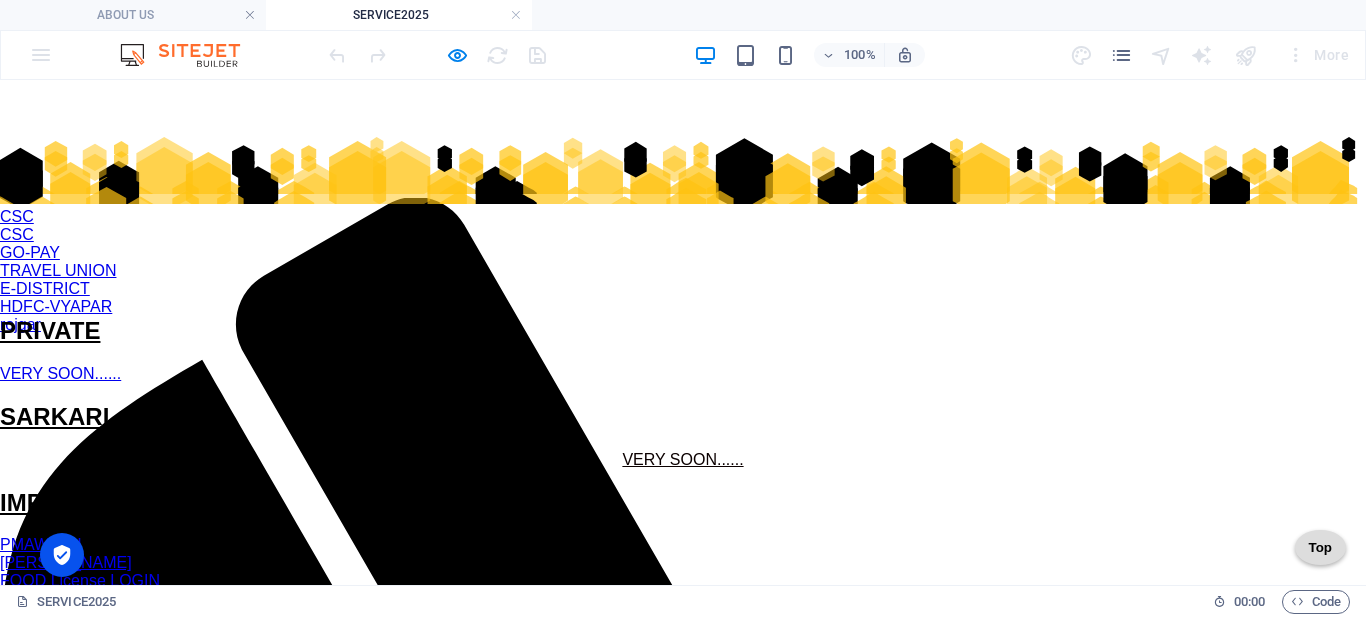 scroll, scrollTop: 237, scrollLeft: 0, axis: vertical 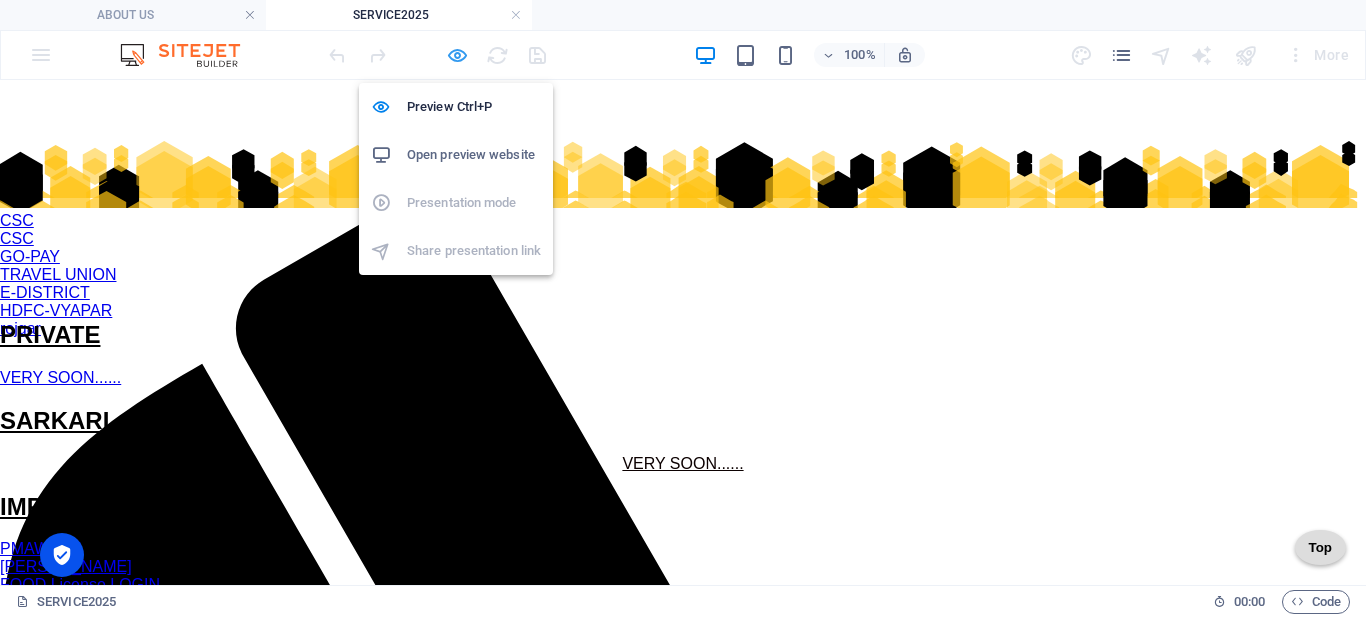 click at bounding box center (457, 55) 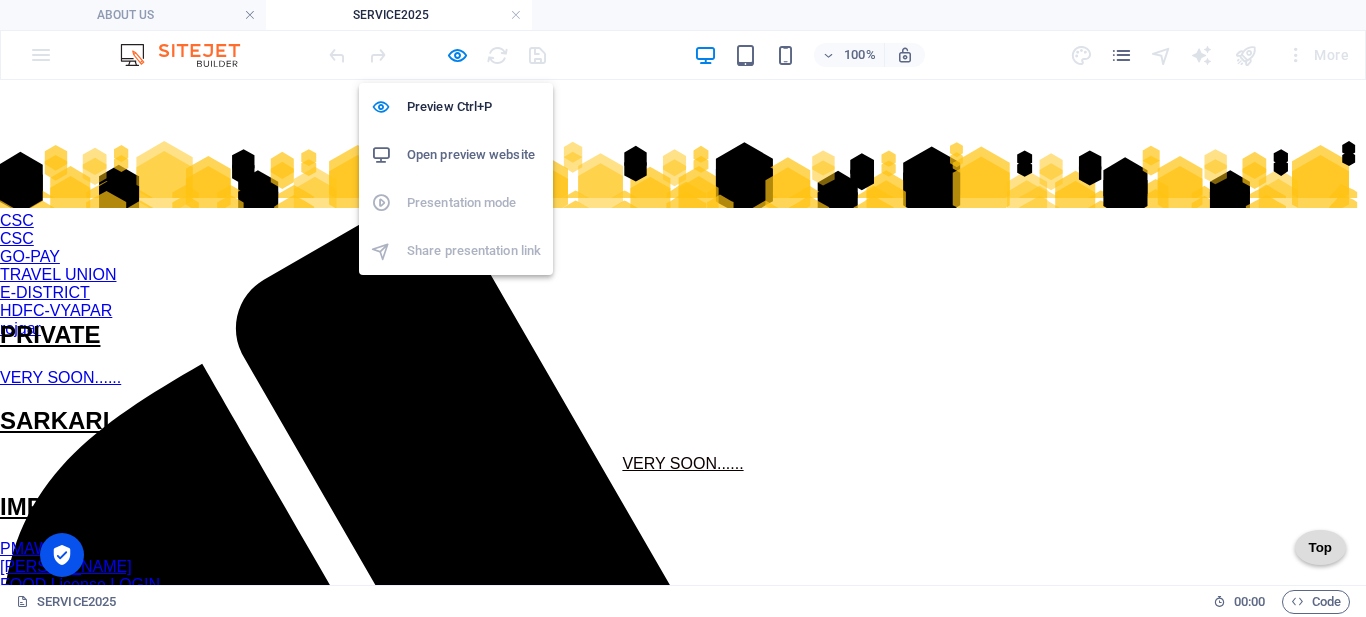 select on "px" 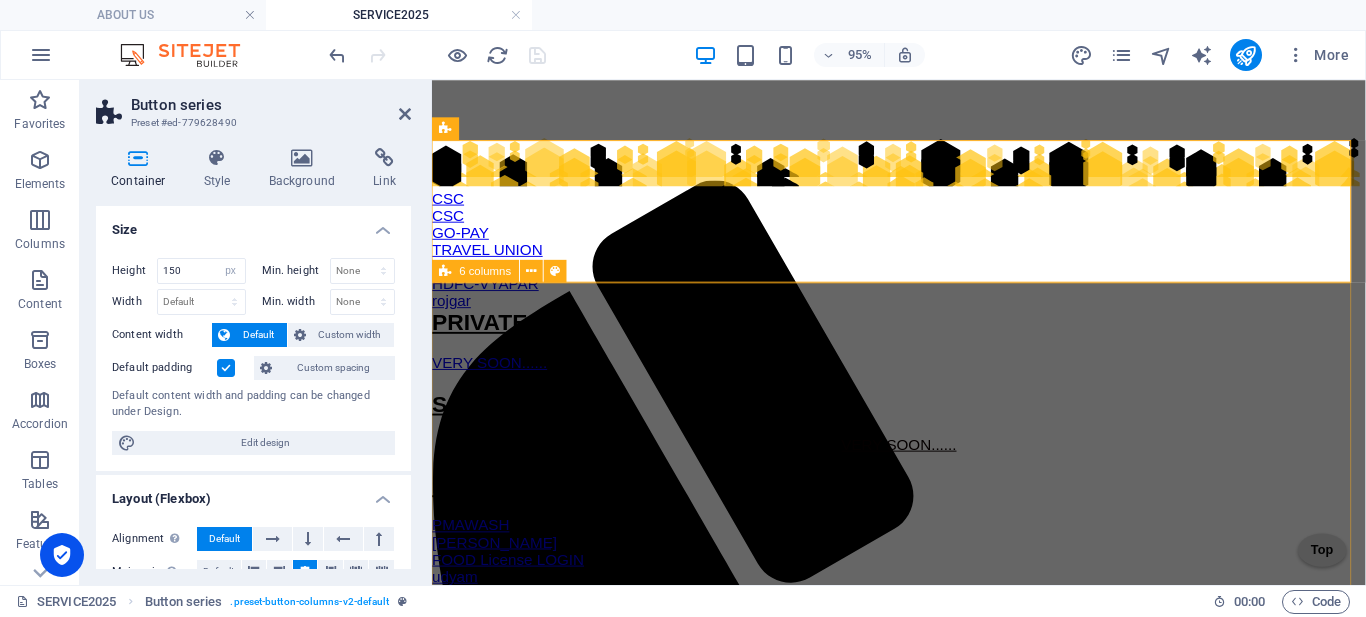 click on "PRIVATE VERY SOON...... SARKARI VERY SOON...... IMPORTANT  PMAWASH YUVA UDYAMI FOOD License LOGIN udyam [PERSON_NAME] LUCKNOW POLICE  SCHOOLS छात्रवृत्ति एवं शुल्क प्रतिपूर्ति ऑनलाइन प्रणाली kv fees IMPORTANTS  [GEOGRAPHIC_DATA] Shops and Commercial Establishments Act, 1962, OTHER  awash vikask EPIC labour department uan" at bounding box center (923, 658) 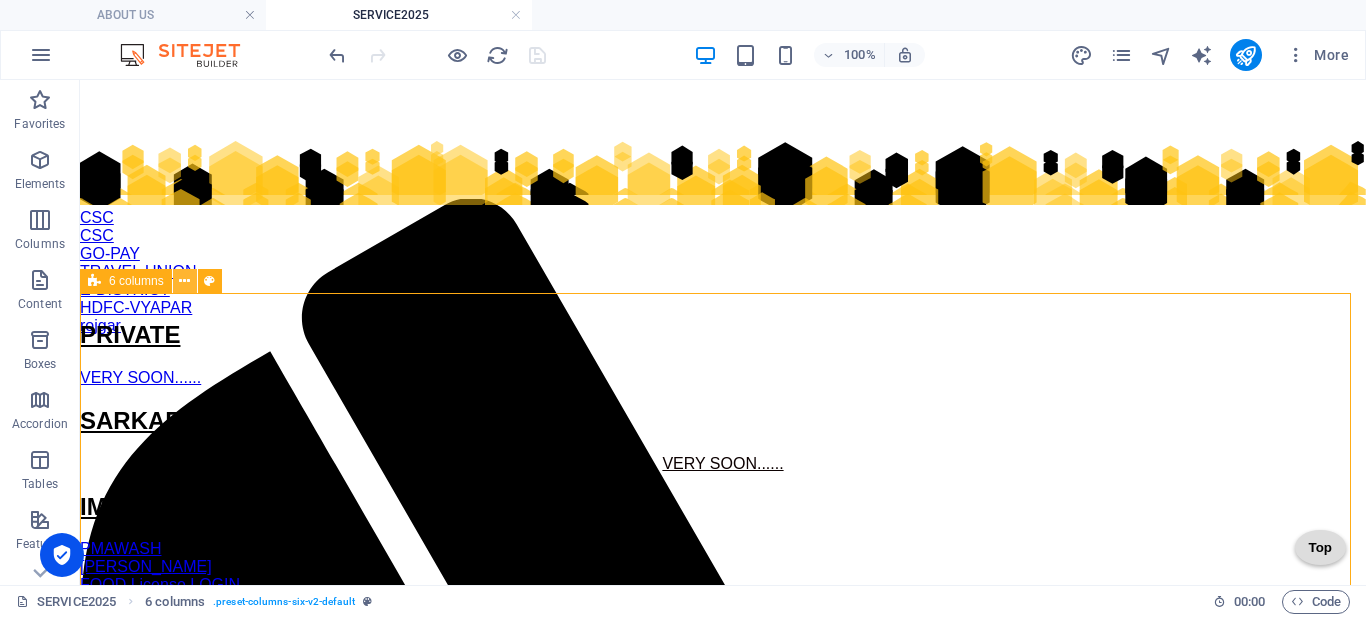 click at bounding box center [184, 281] 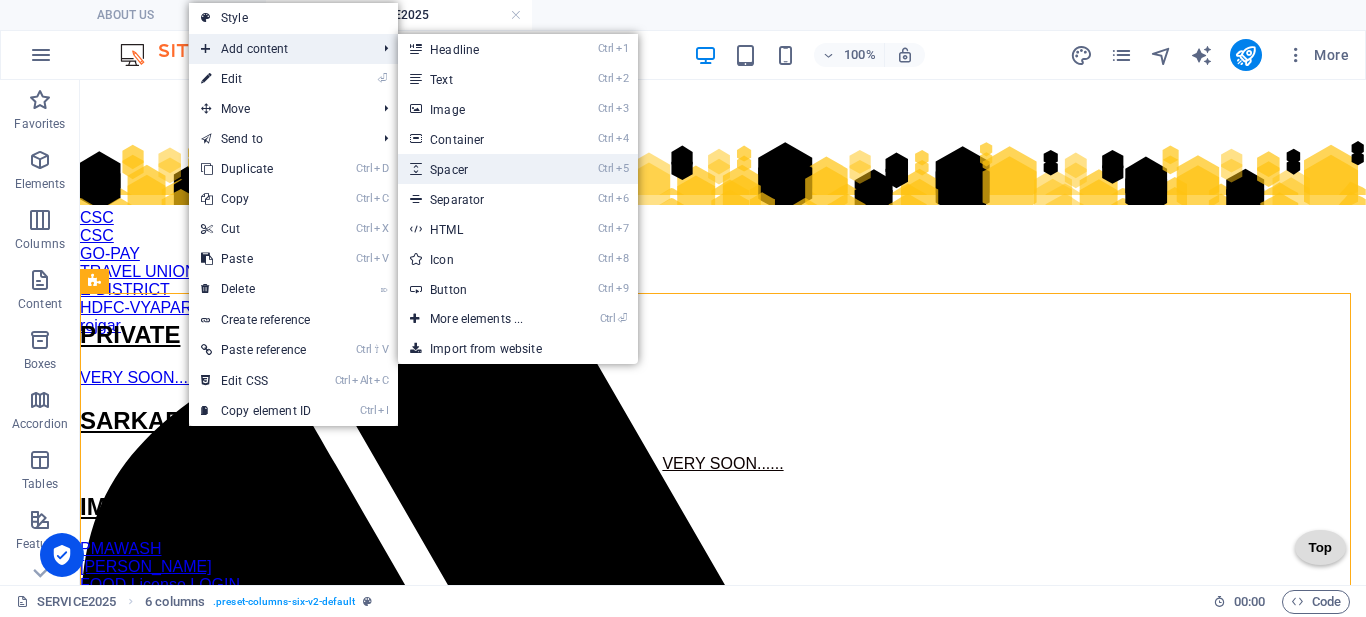 click on "Ctrl 5  Spacer" at bounding box center (480, 169) 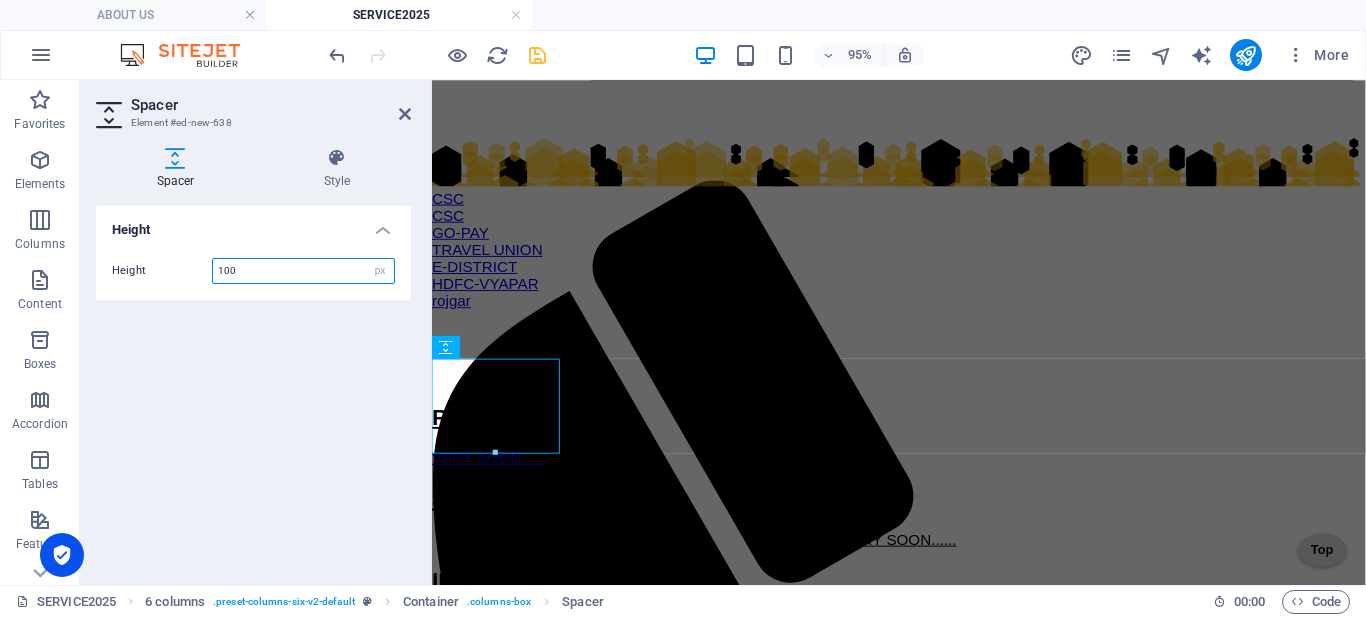 type on "100" 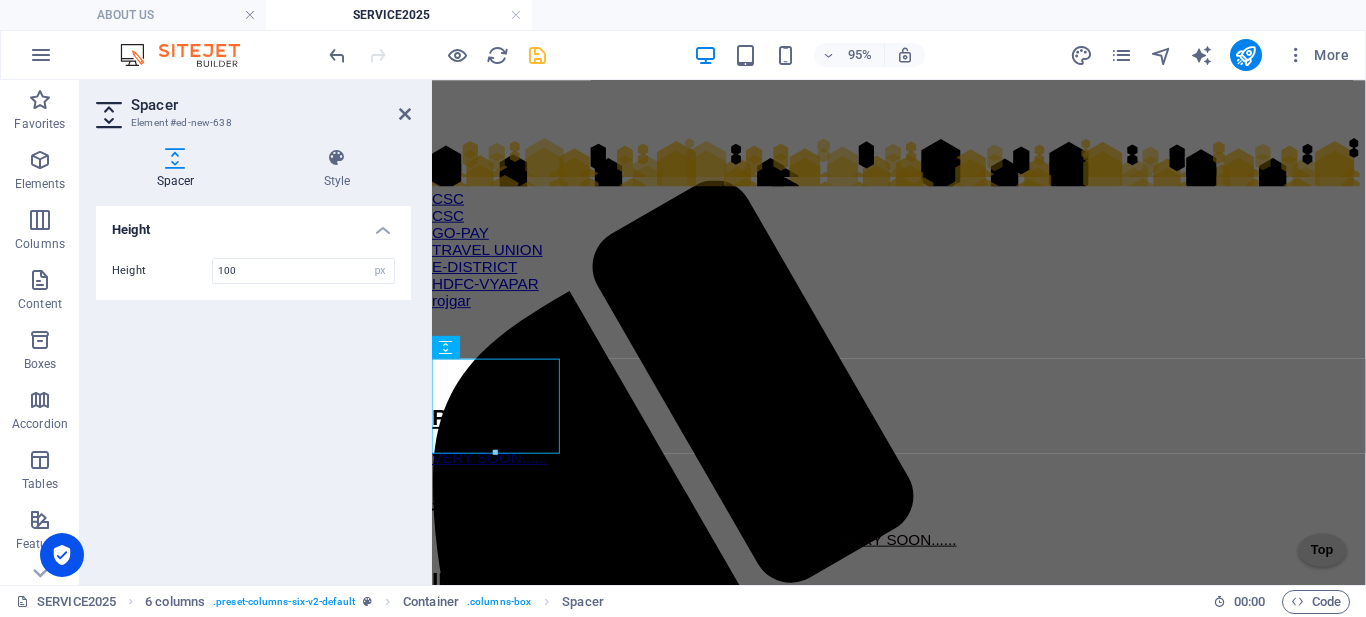 click on "95% More" at bounding box center [841, 55] 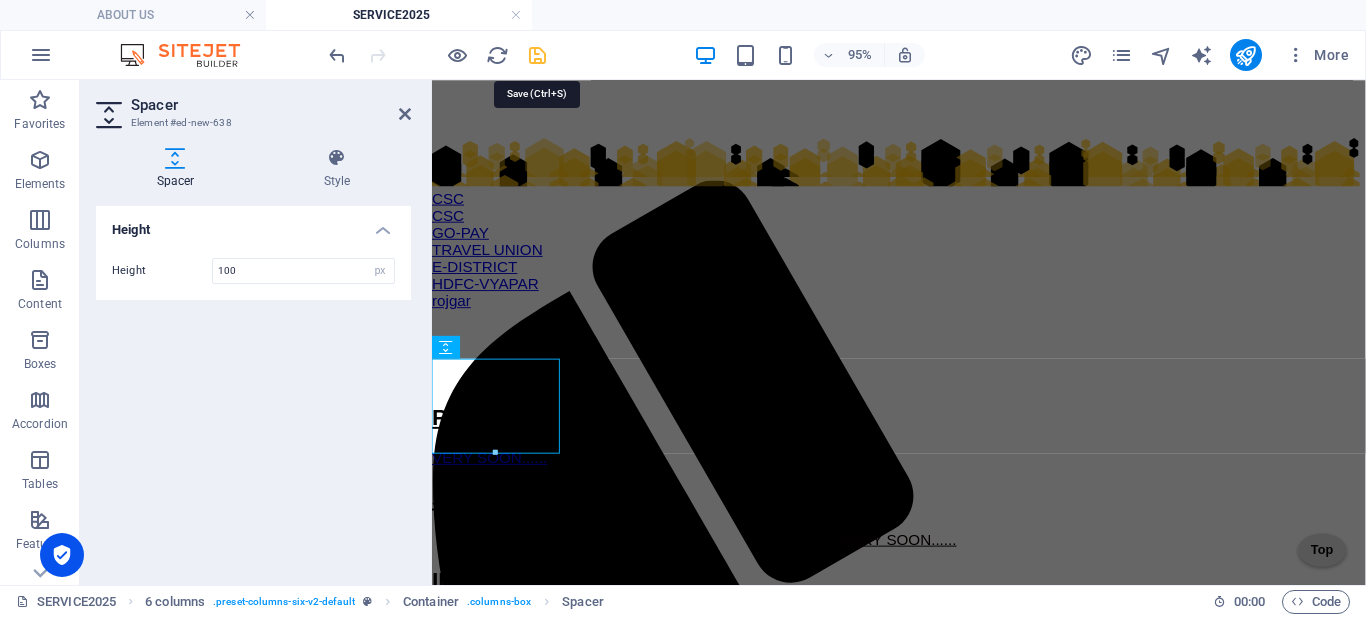 click at bounding box center (537, 55) 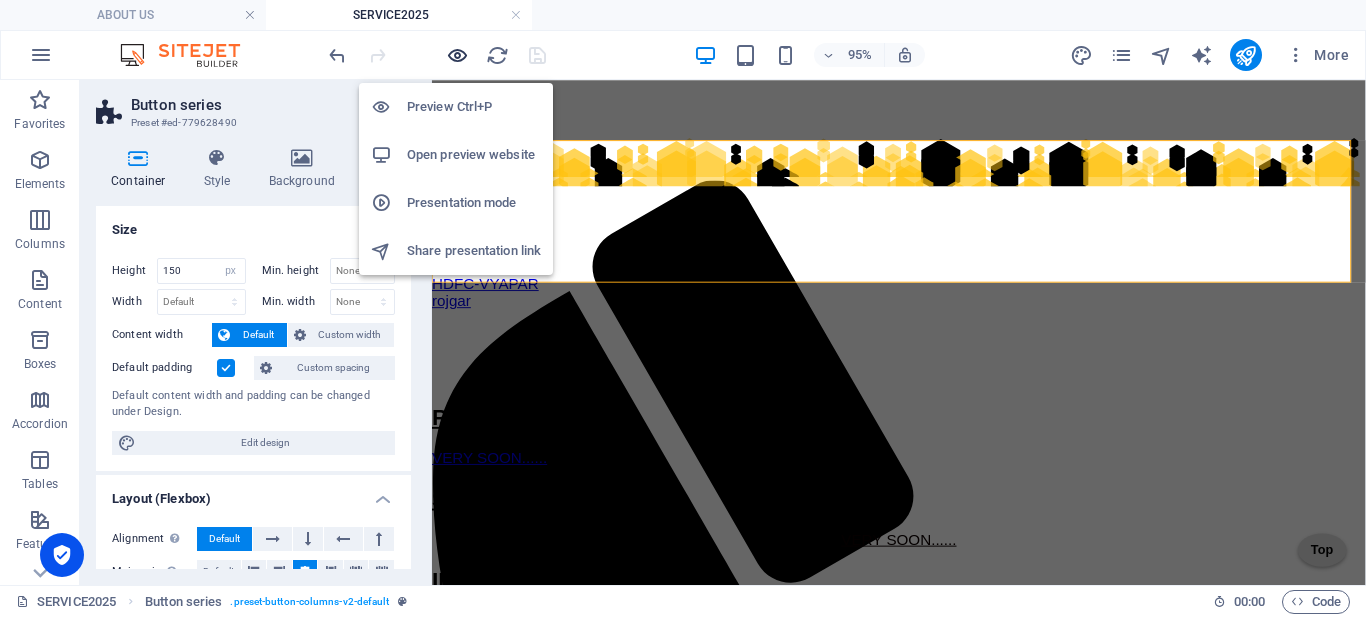 click at bounding box center [457, 55] 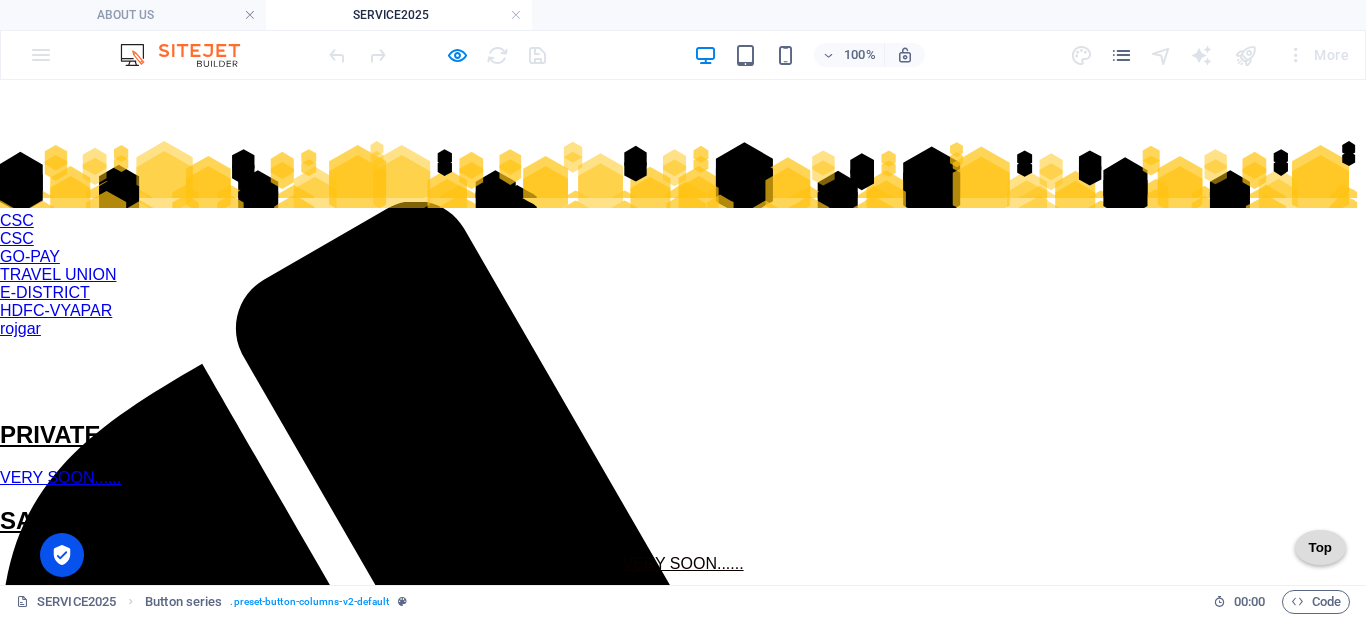 click 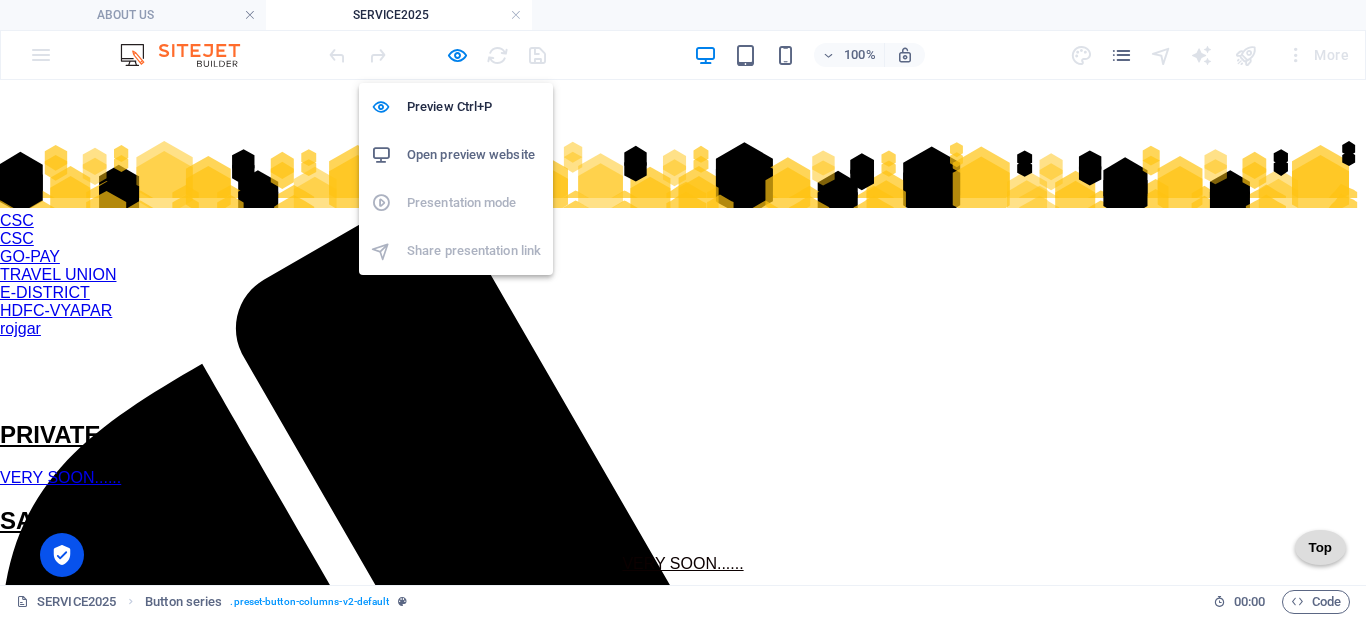 click at bounding box center (437, 55) 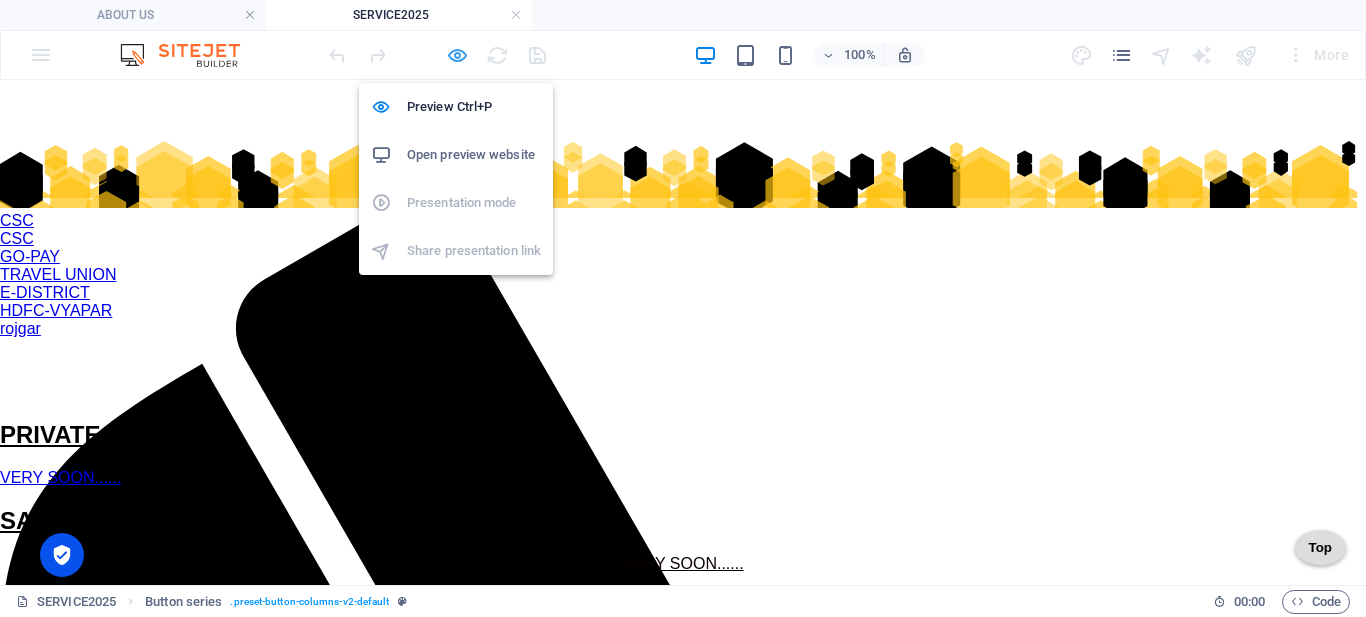 click at bounding box center [457, 55] 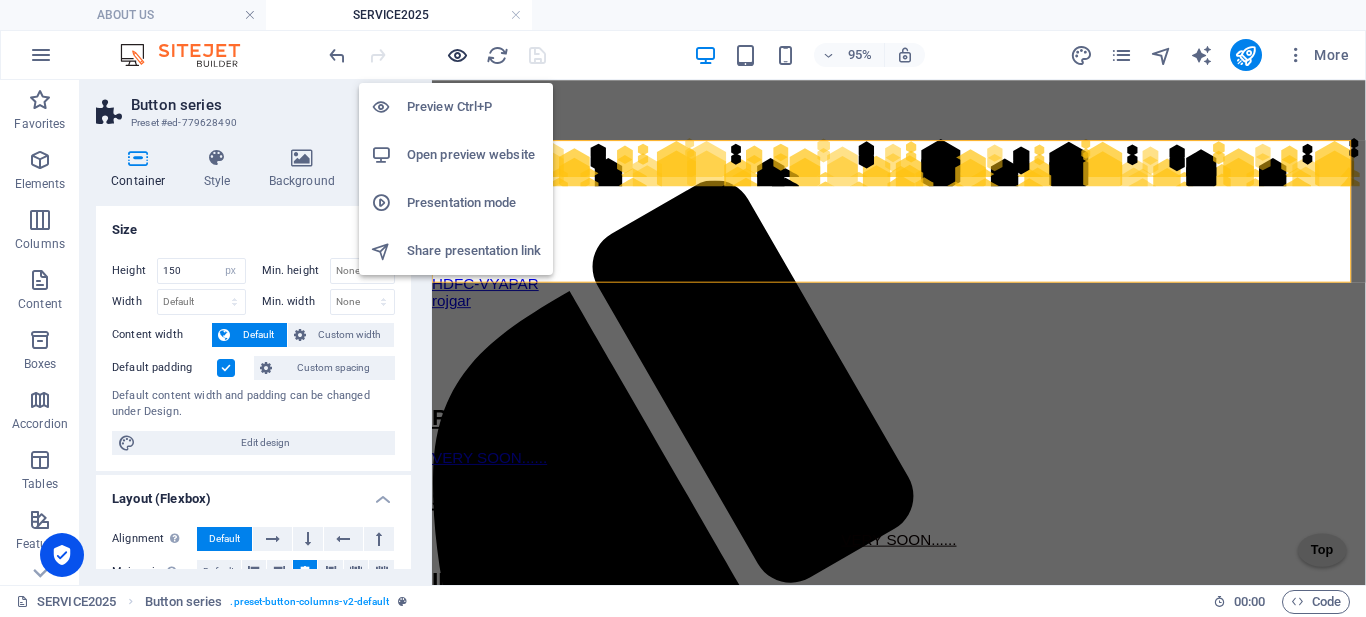 click at bounding box center (457, 55) 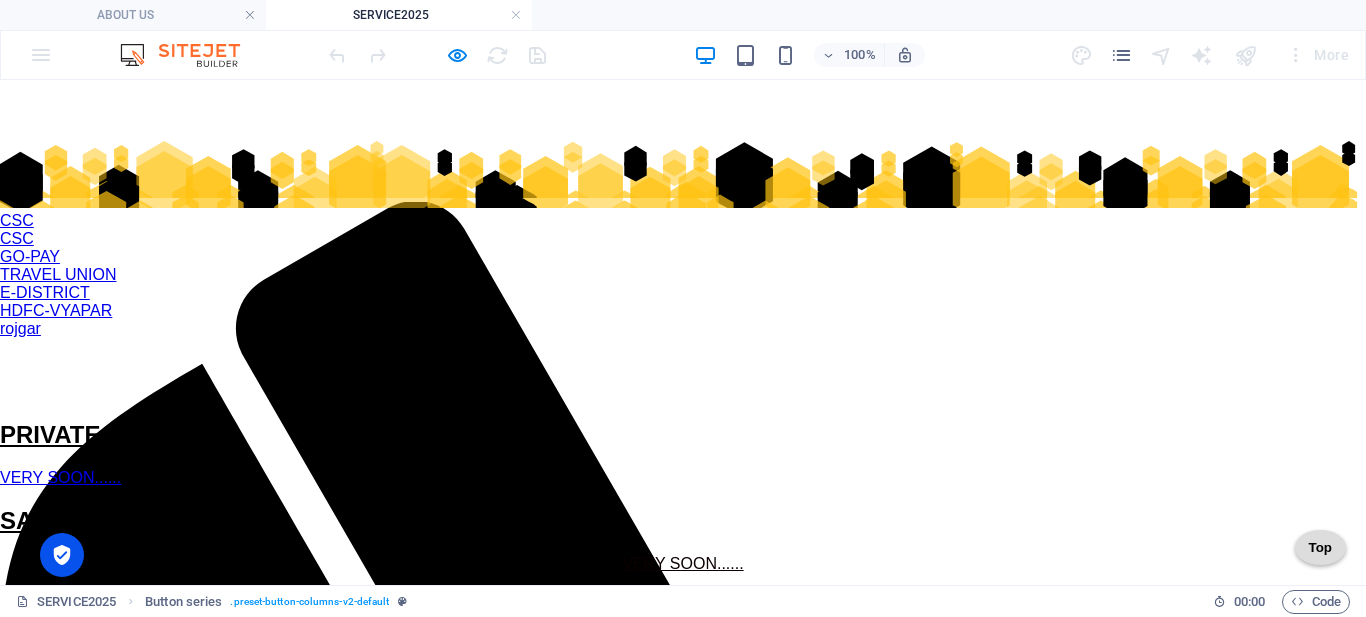 click on "CSC CSC GO-PAY TRAVEL UNION E-DISTRICT HDFC-VYAPAR rojgar" at bounding box center [683, 226] 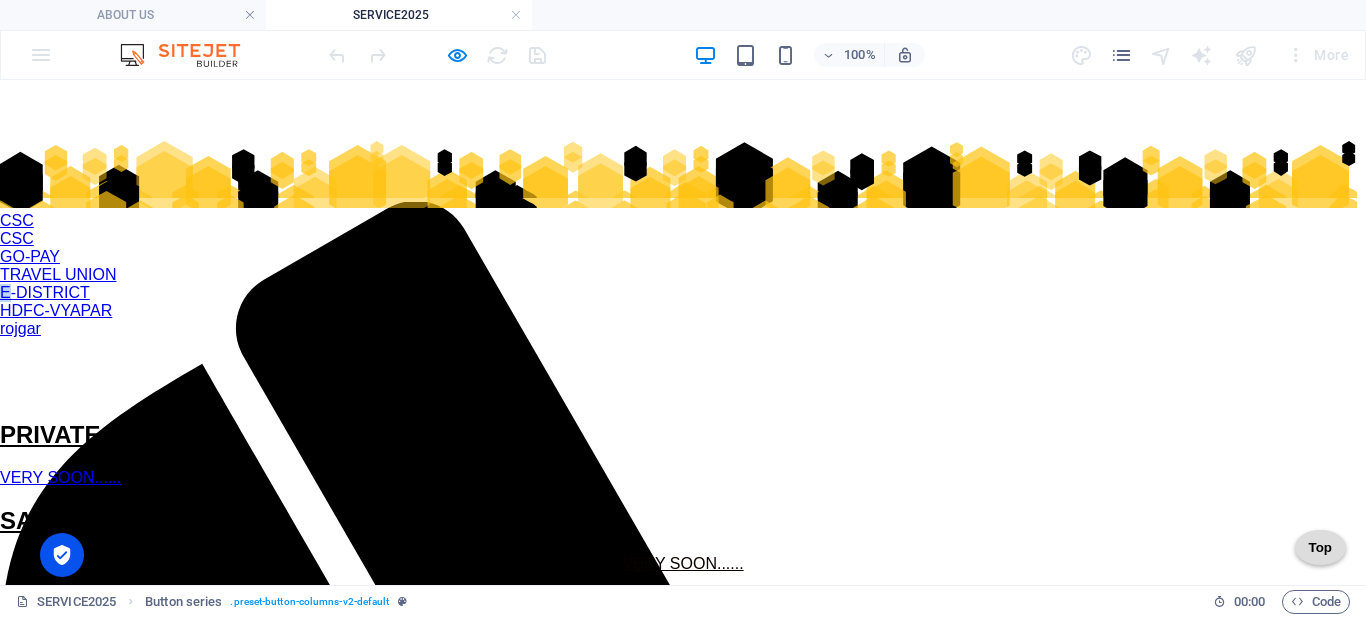 click on "CSC CSC GO-PAY TRAVEL UNION E-DISTRICT HDFC-VYAPAR rojgar" at bounding box center [683, 226] 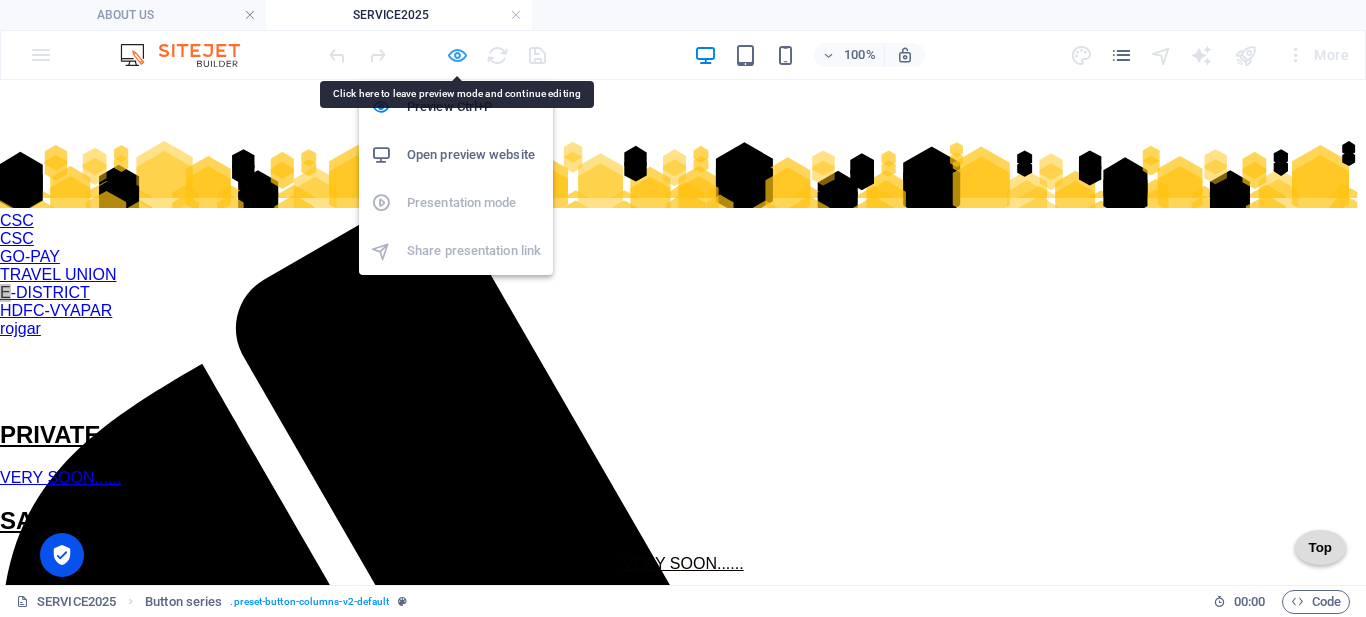 click at bounding box center [457, 55] 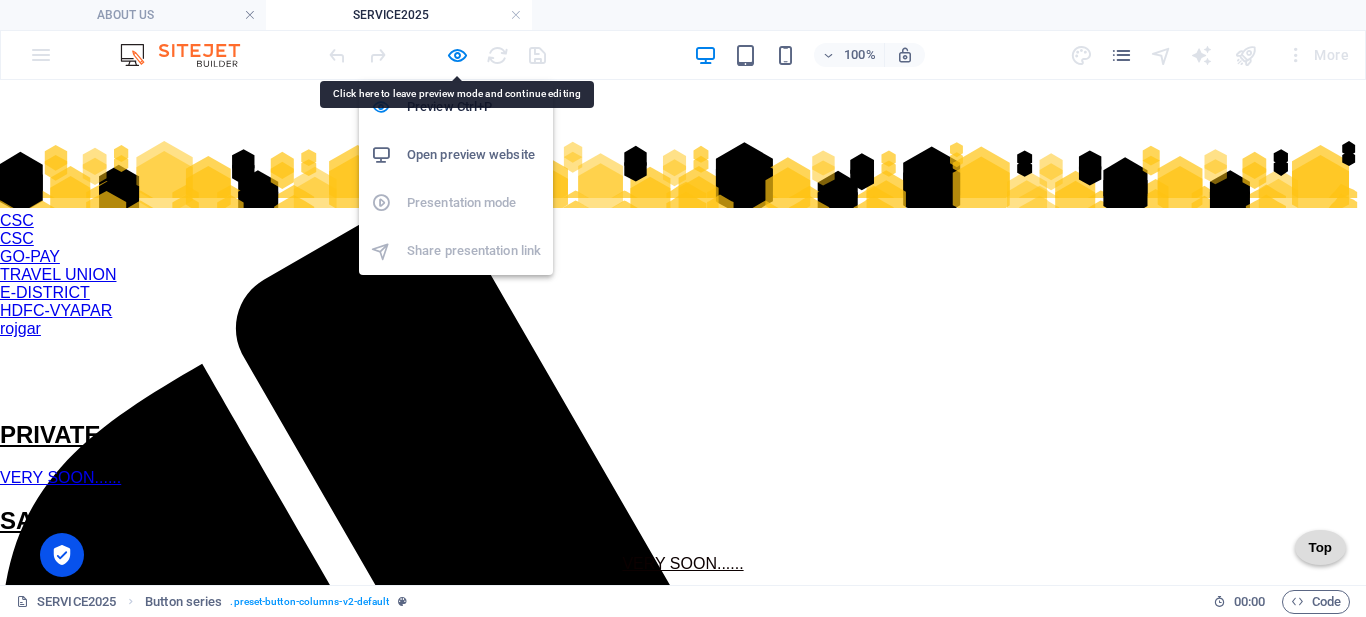select on "px" 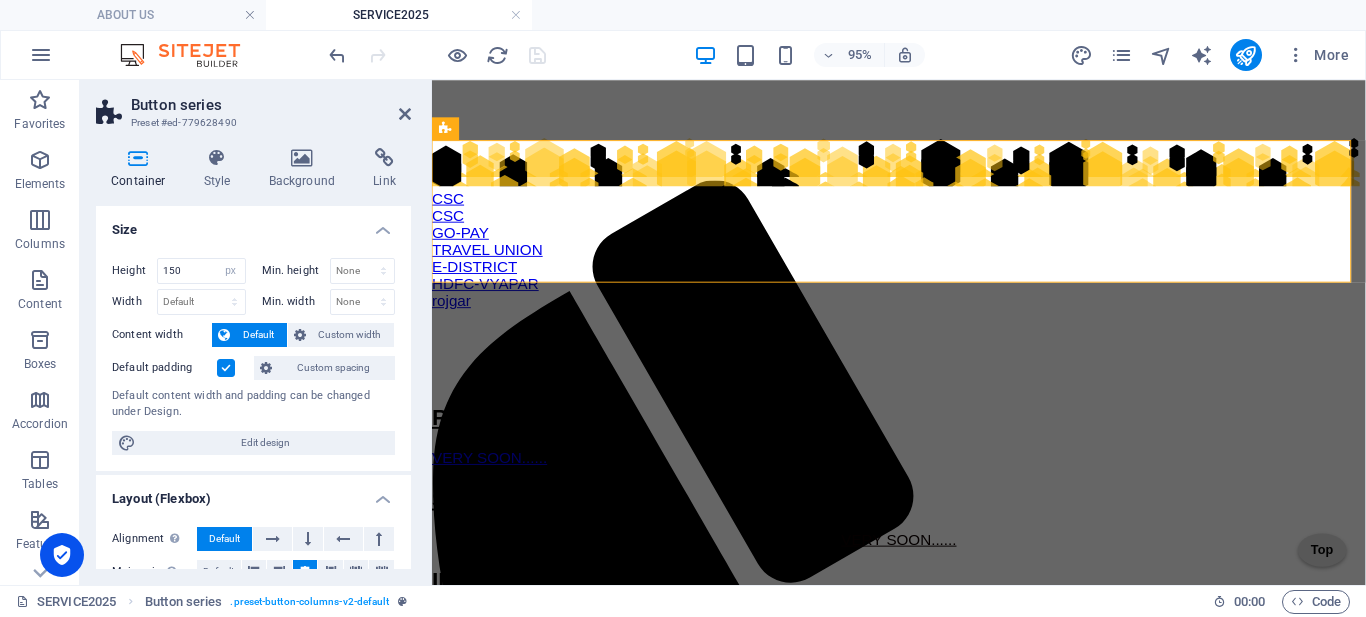 click on "Container" at bounding box center [142, 169] 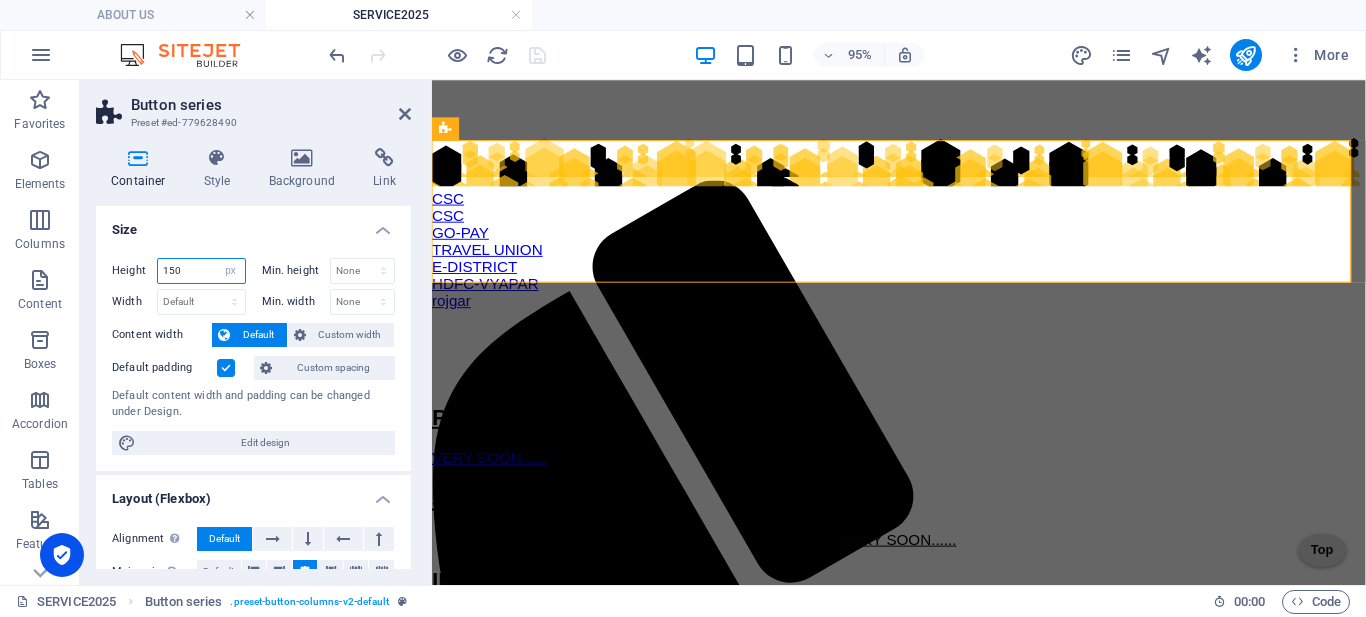 drag, startPoint x: 189, startPoint y: 276, endPoint x: 423, endPoint y: 389, distance: 259.85574 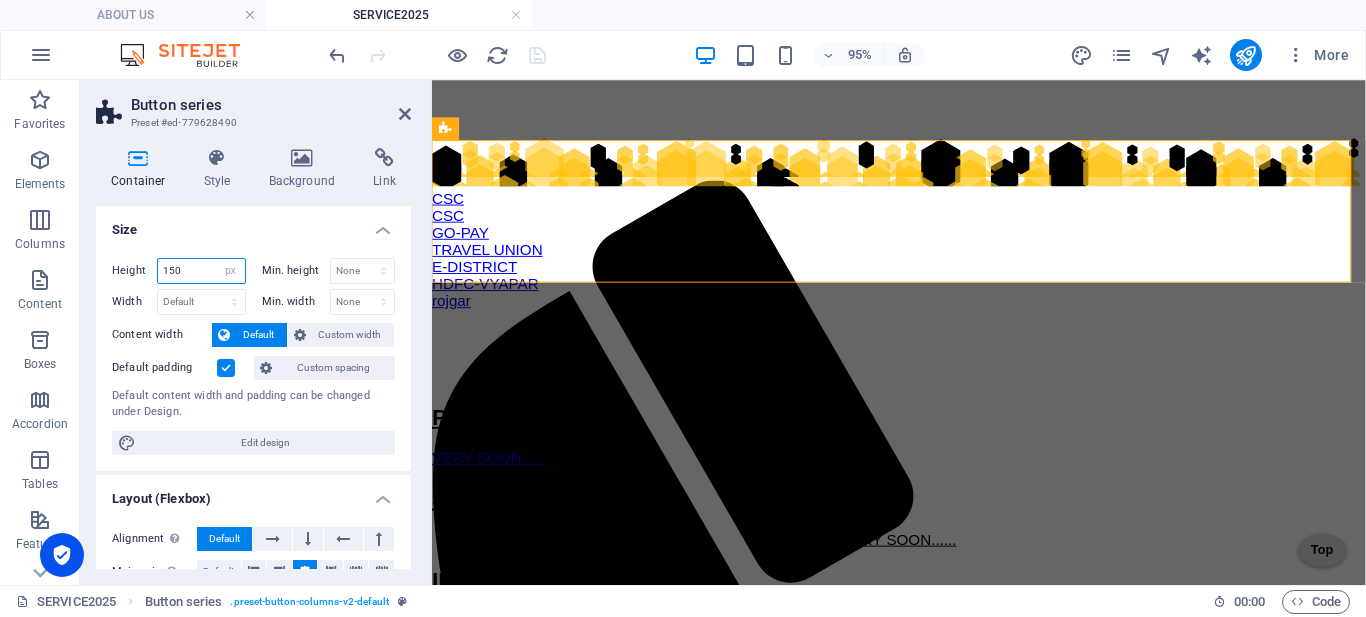 click on "Height 150 Default px rem % vh vw" at bounding box center (179, 271) 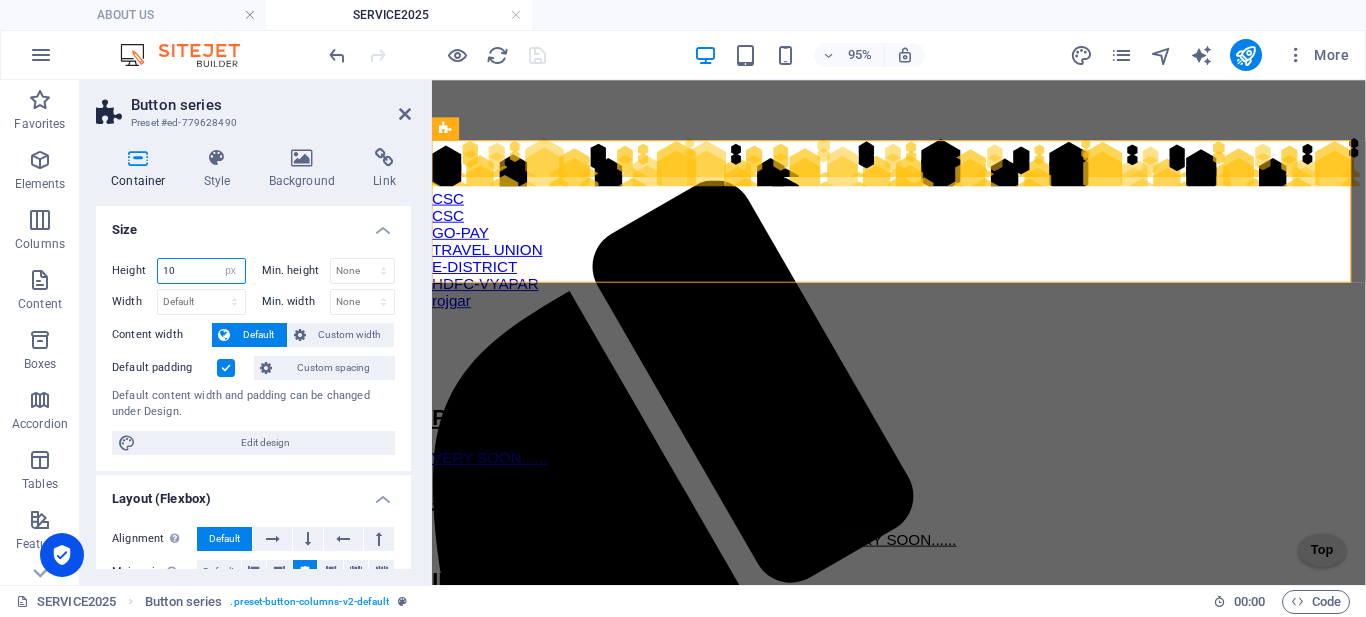 type on "1" 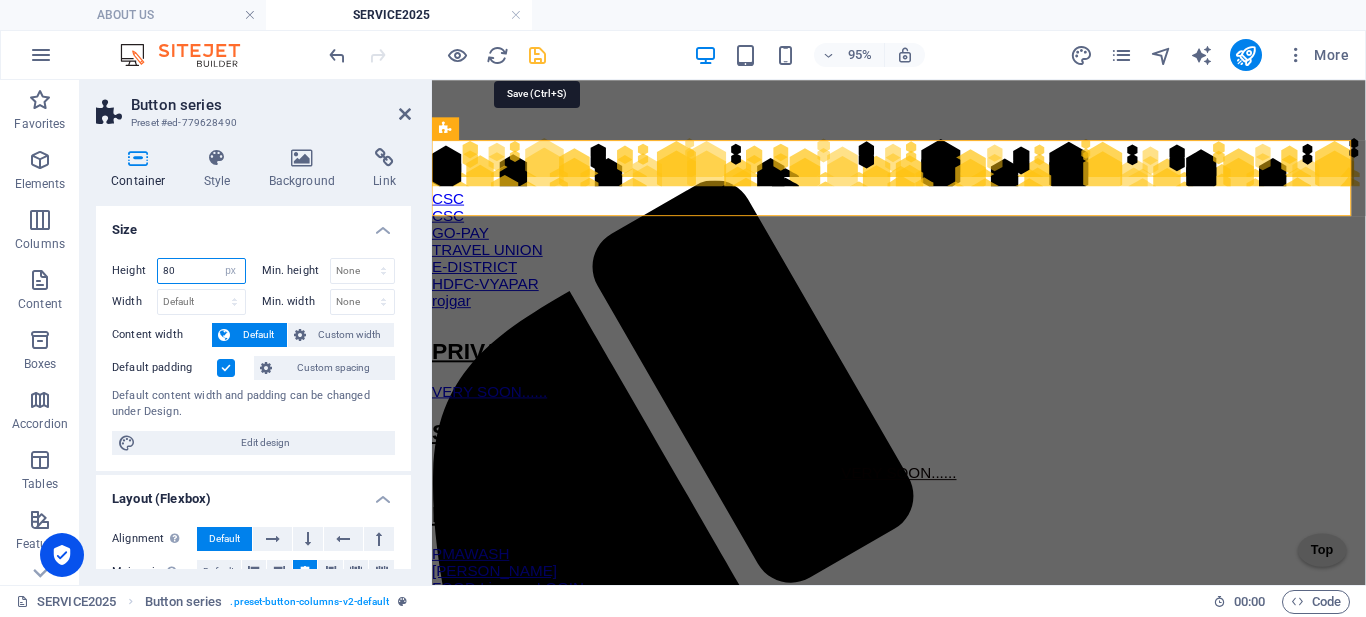 type on "80" 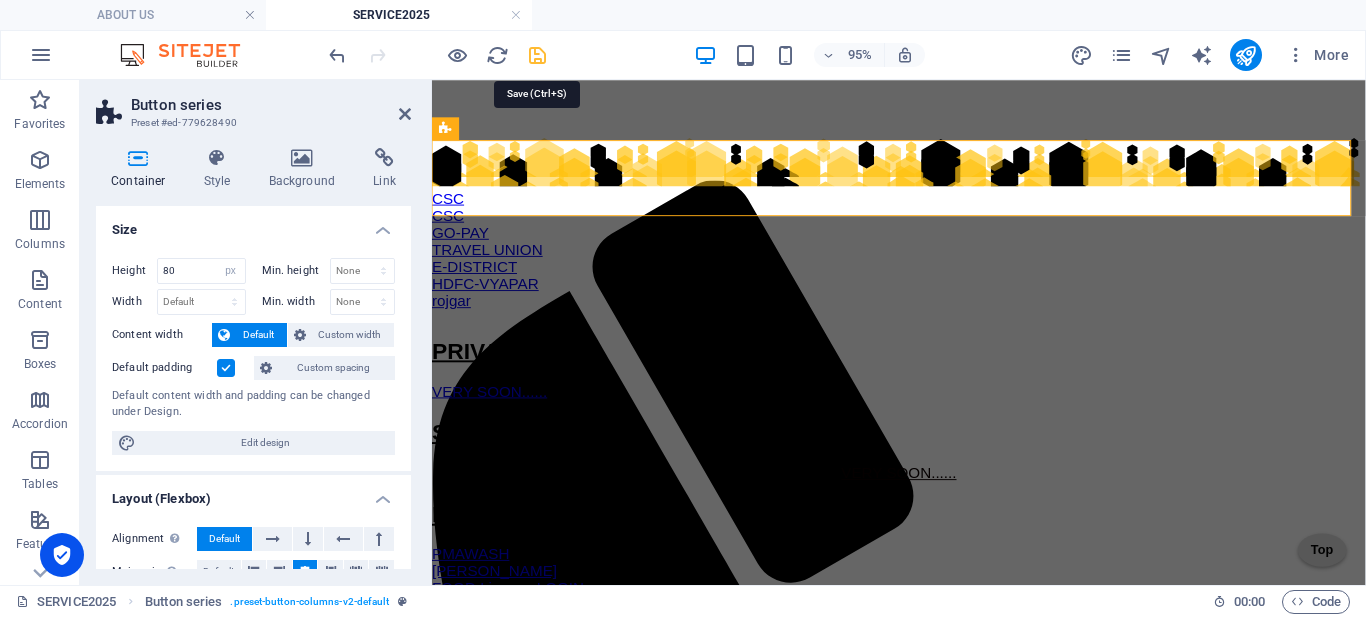 click at bounding box center [537, 55] 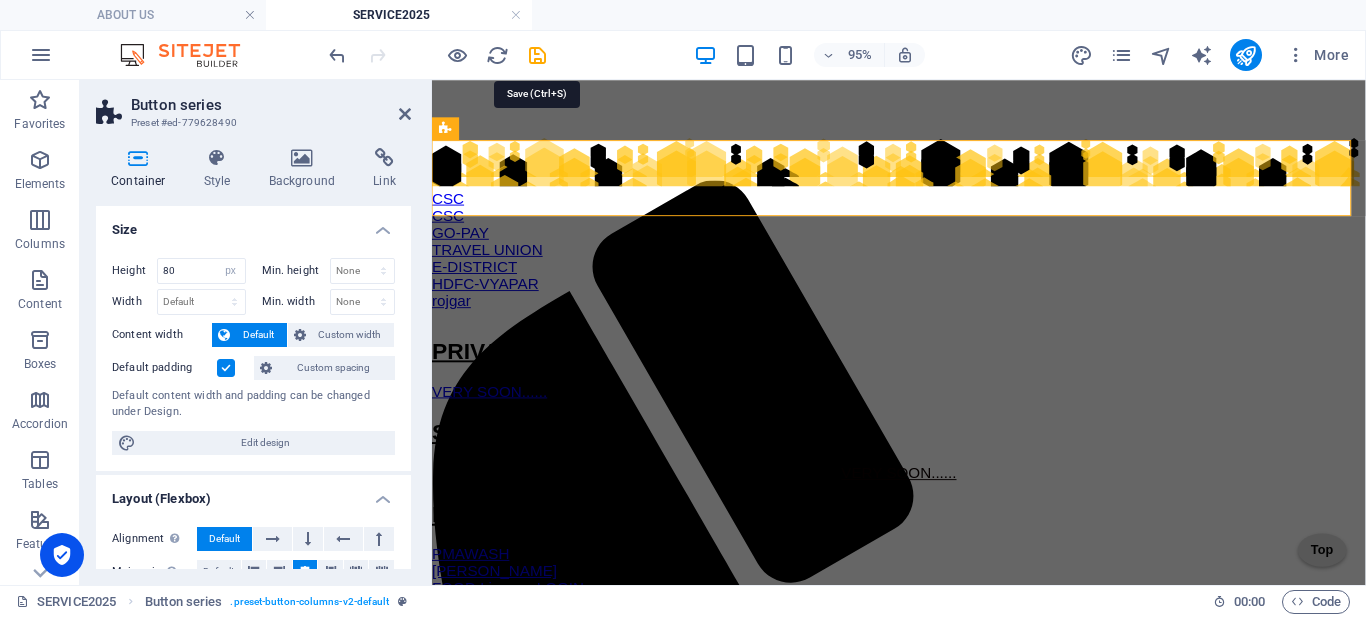 select on "px" 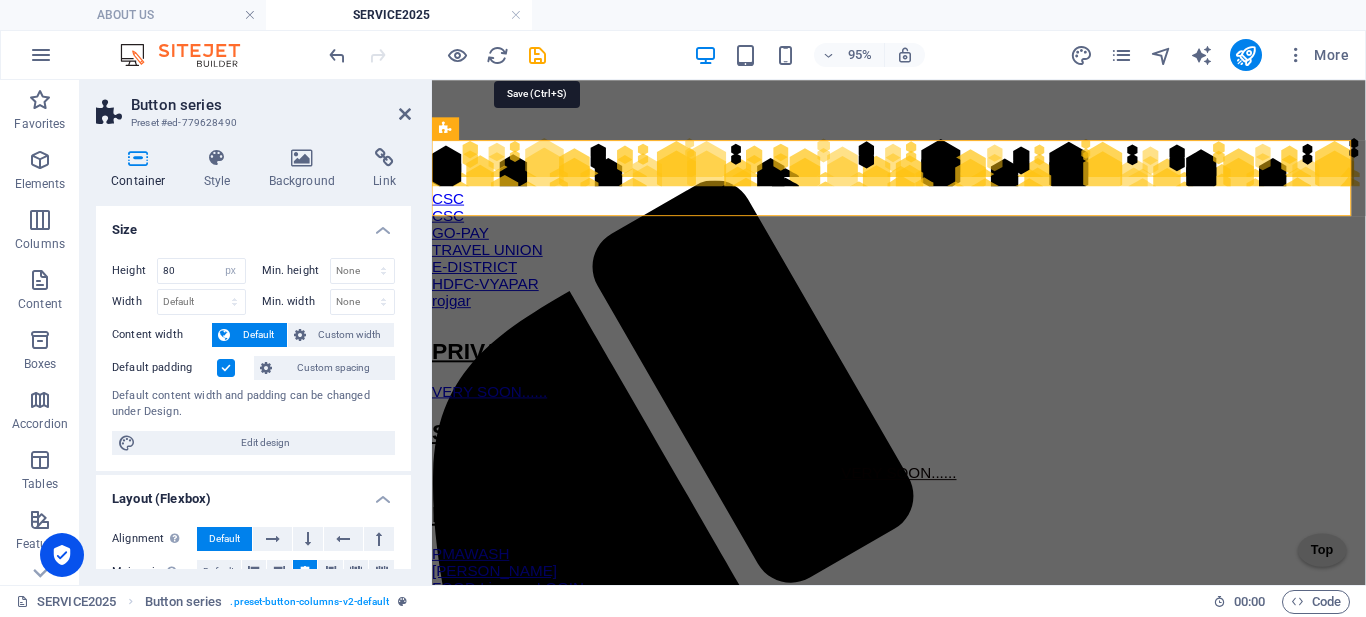 select on "hexagons" 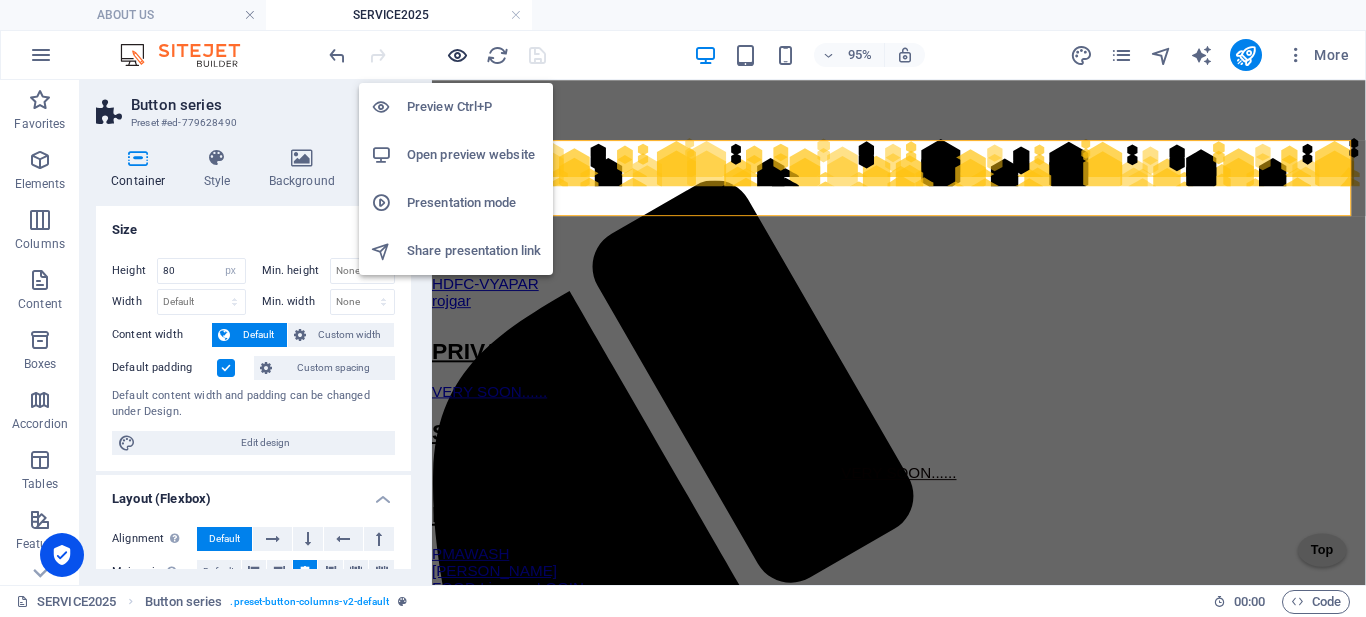 click at bounding box center (457, 55) 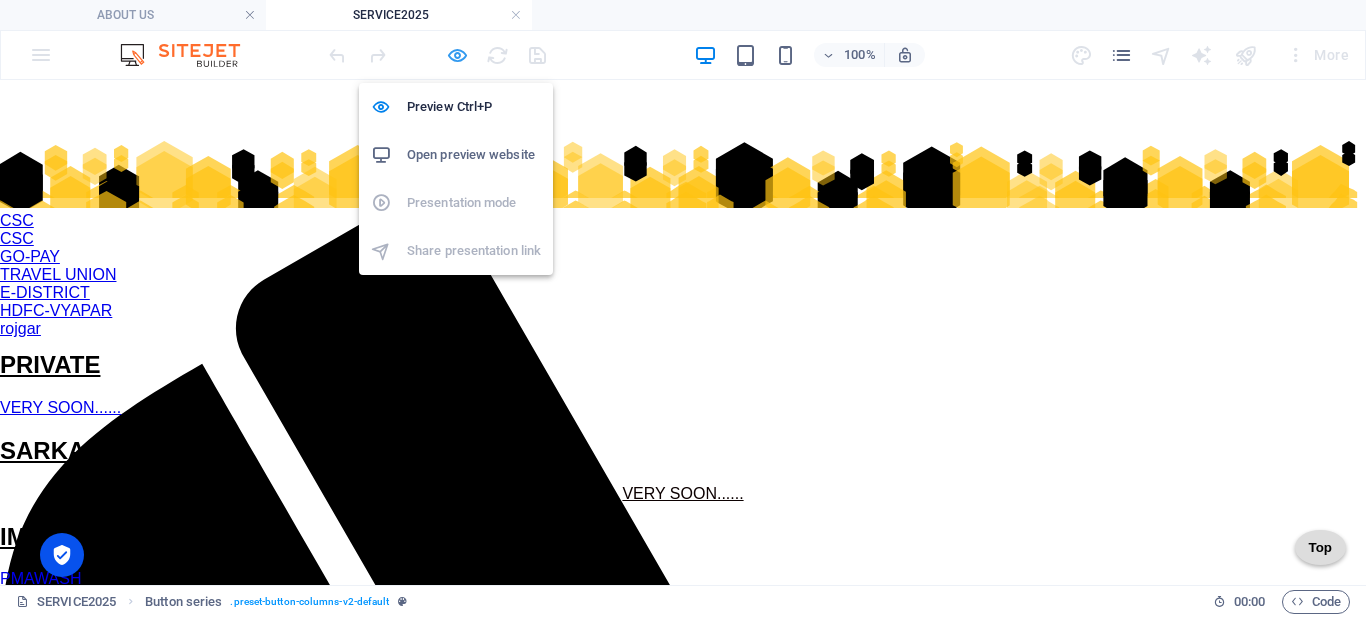 click at bounding box center (457, 55) 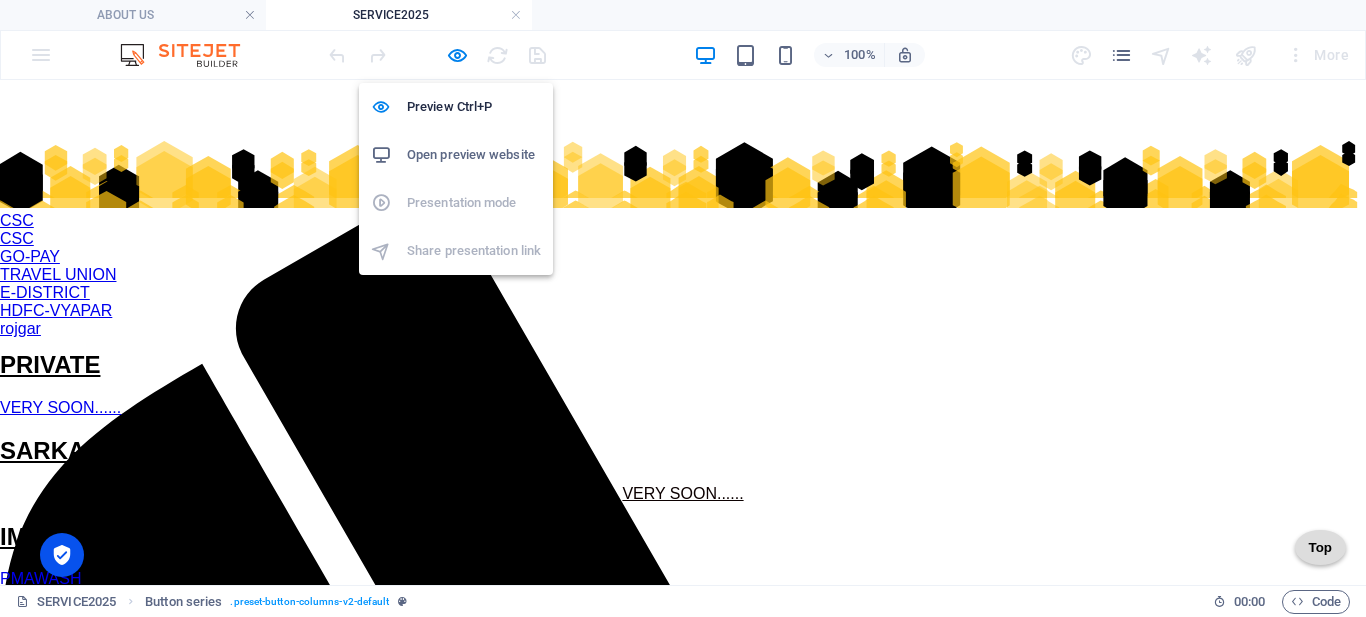 select on "px" 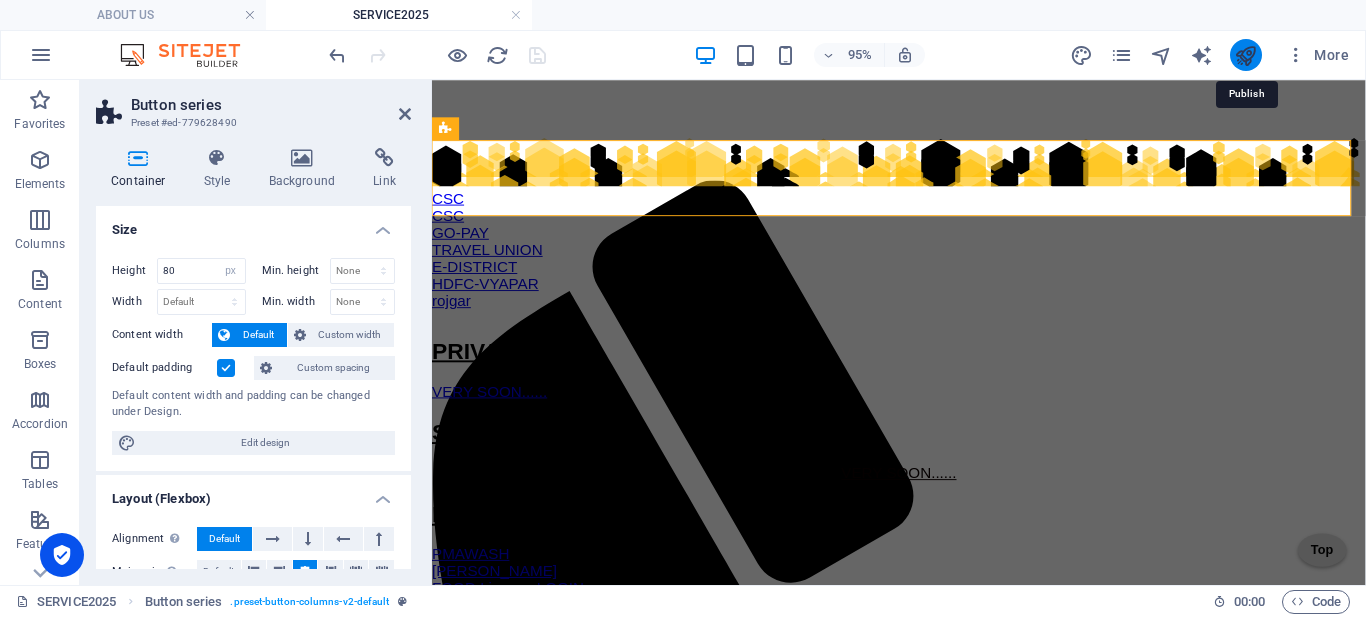 click at bounding box center (1245, 55) 